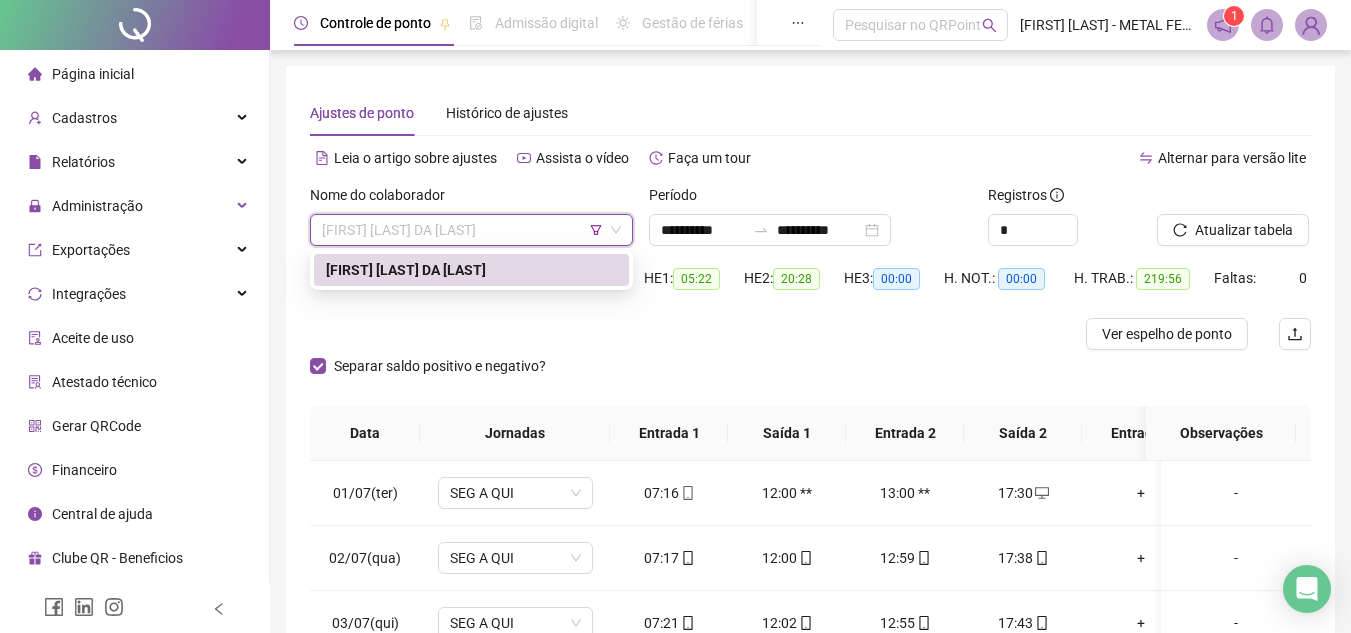 scroll, scrollTop: 0, scrollLeft: 0, axis: both 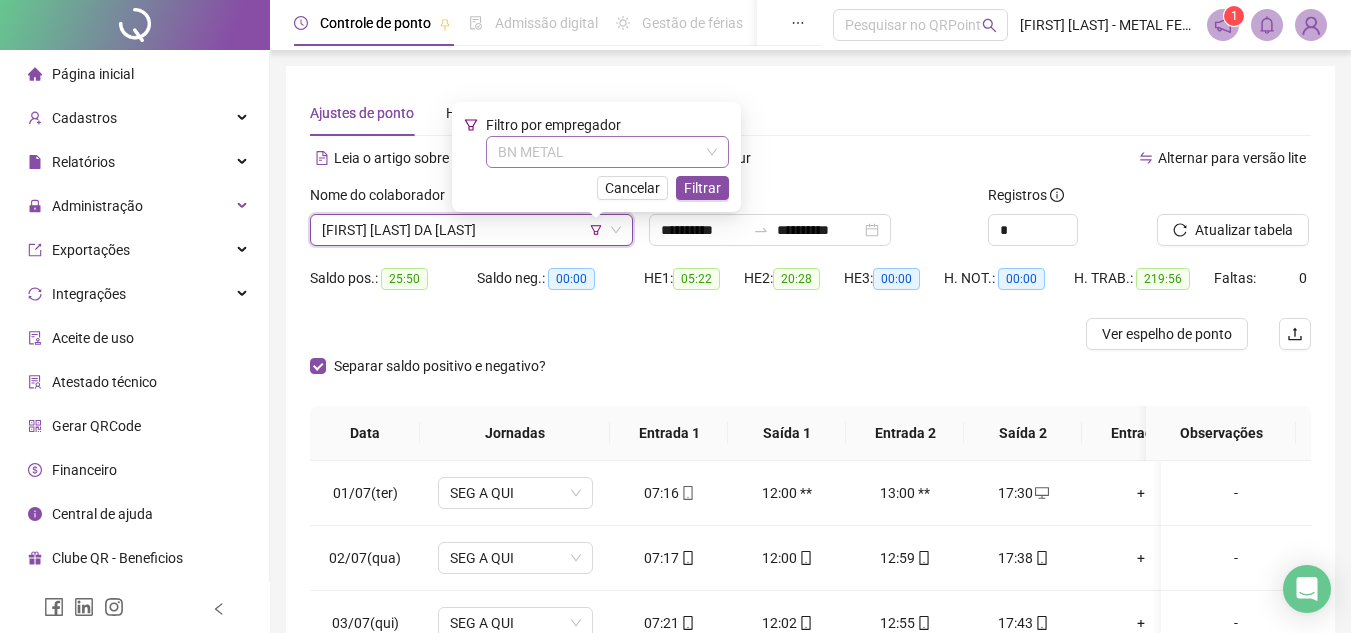 click on "BN METAL" at bounding box center [607, 152] 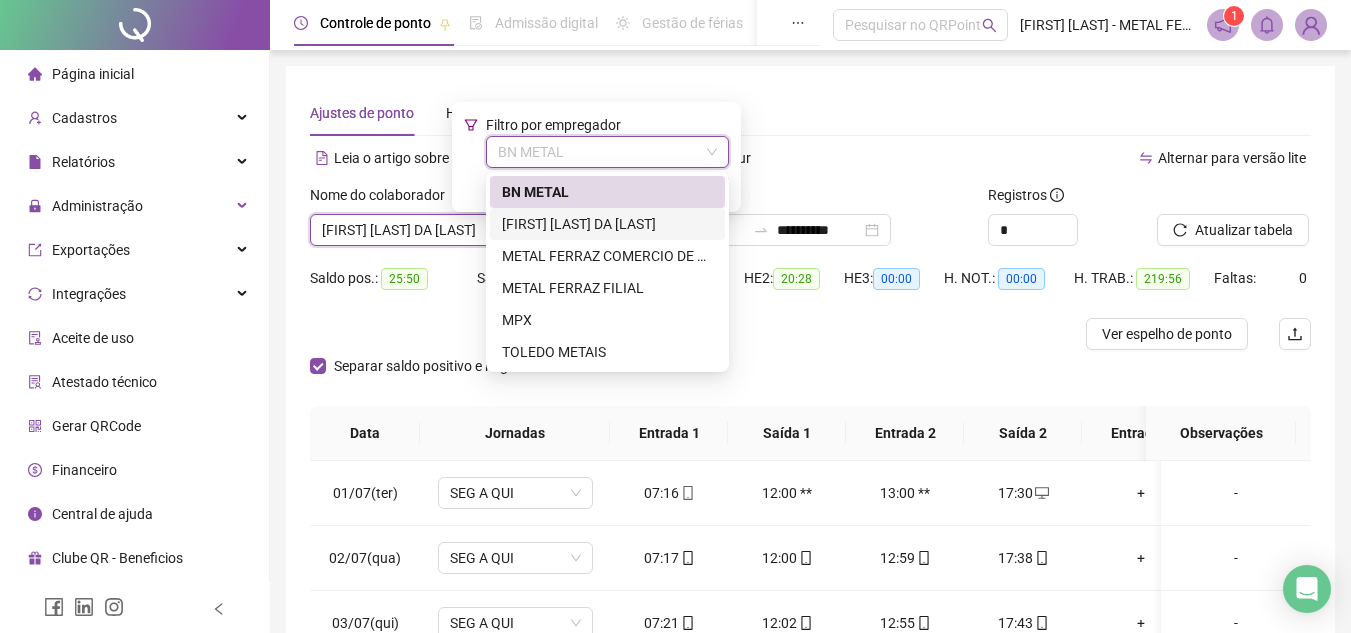 click on "[FIRST] [LAST] DA [LAST]" at bounding box center (607, 224) 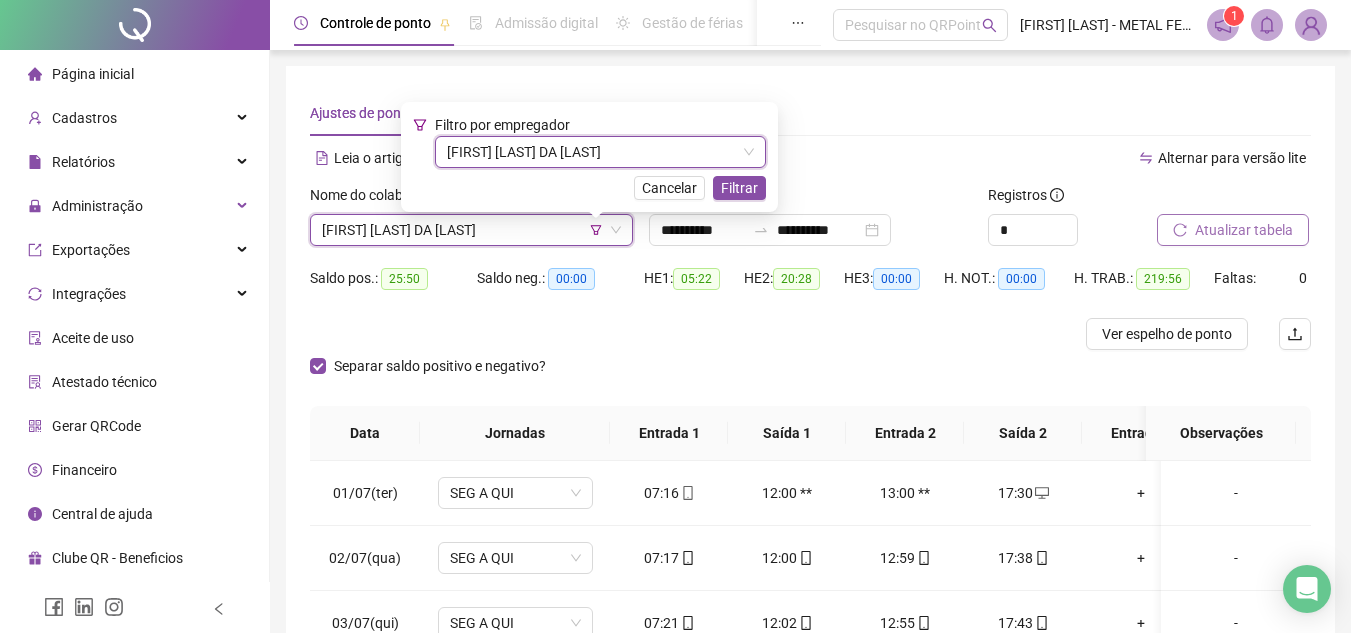 click on "Atualizar tabela" at bounding box center [1244, 230] 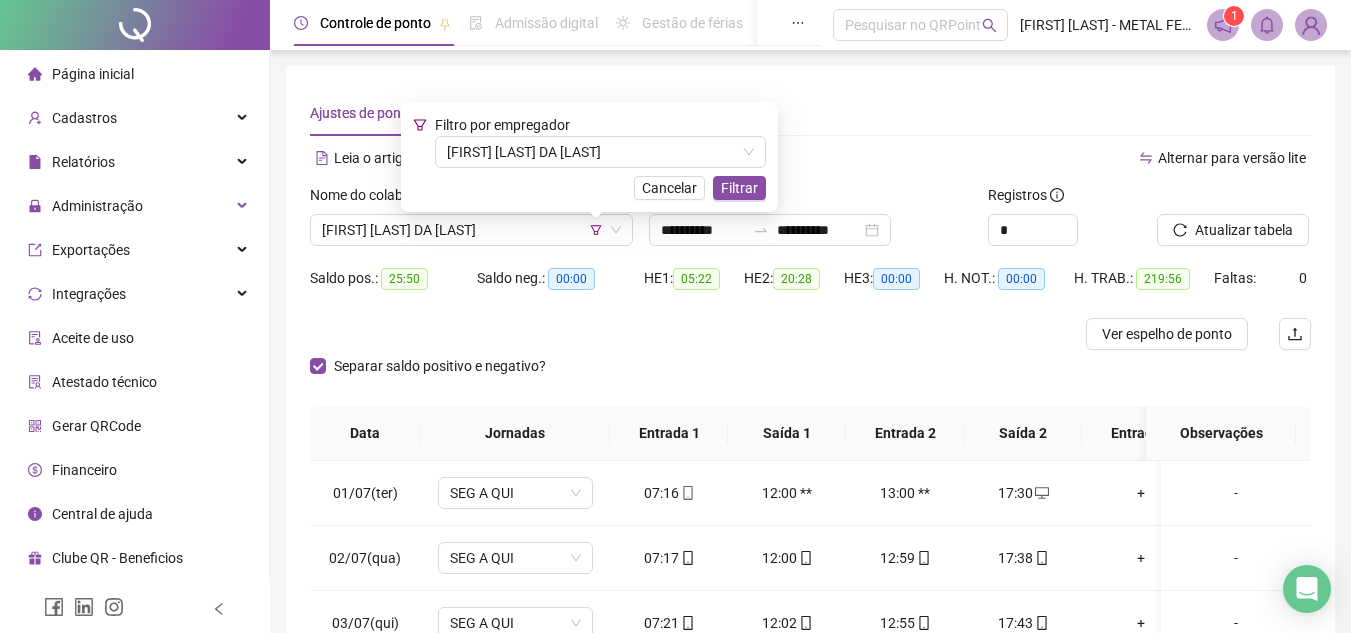 click on "Filtrar" at bounding box center [739, 188] 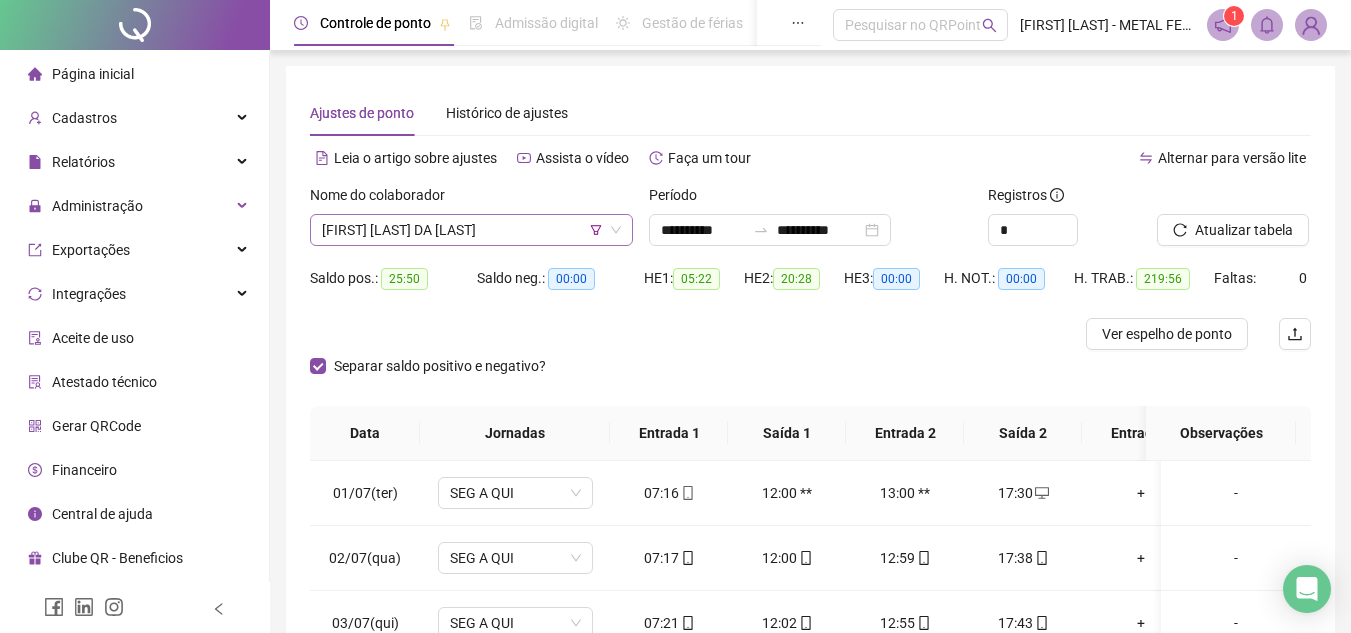 click on "[FIRST] [LAST] DA [LAST]" at bounding box center (471, 230) 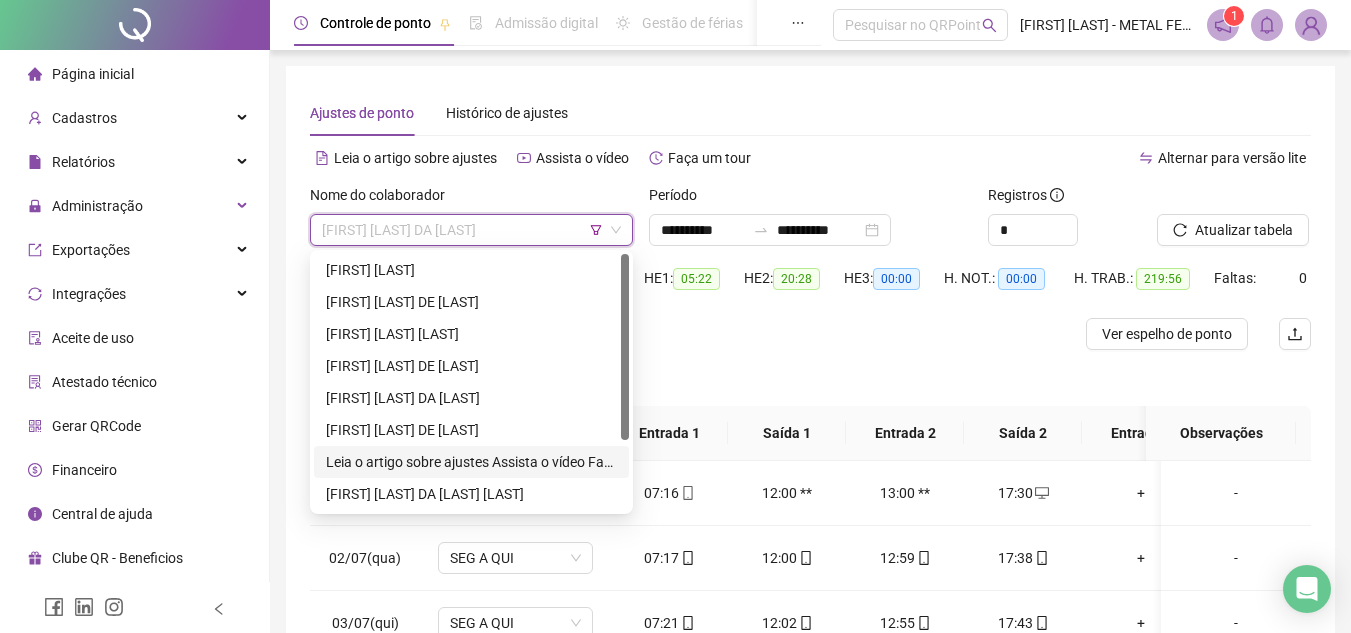 scroll, scrollTop: 96, scrollLeft: 0, axis: vertical 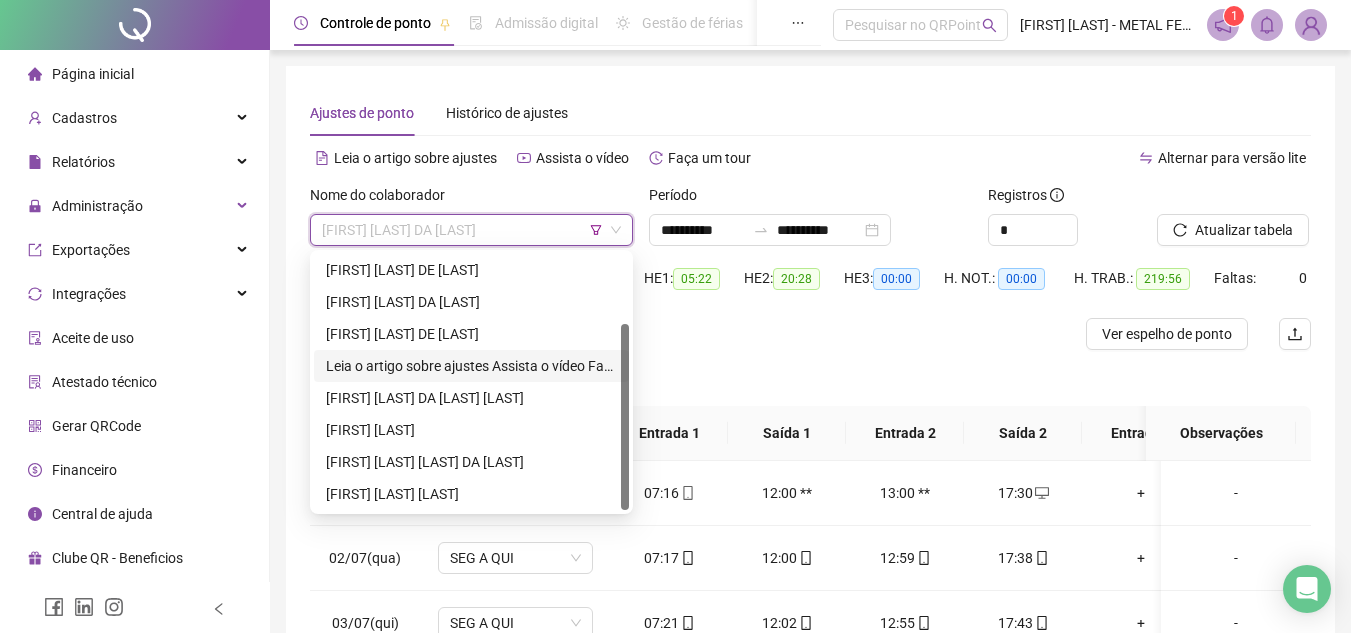 click on "**********" at bounding box center (471, 366) 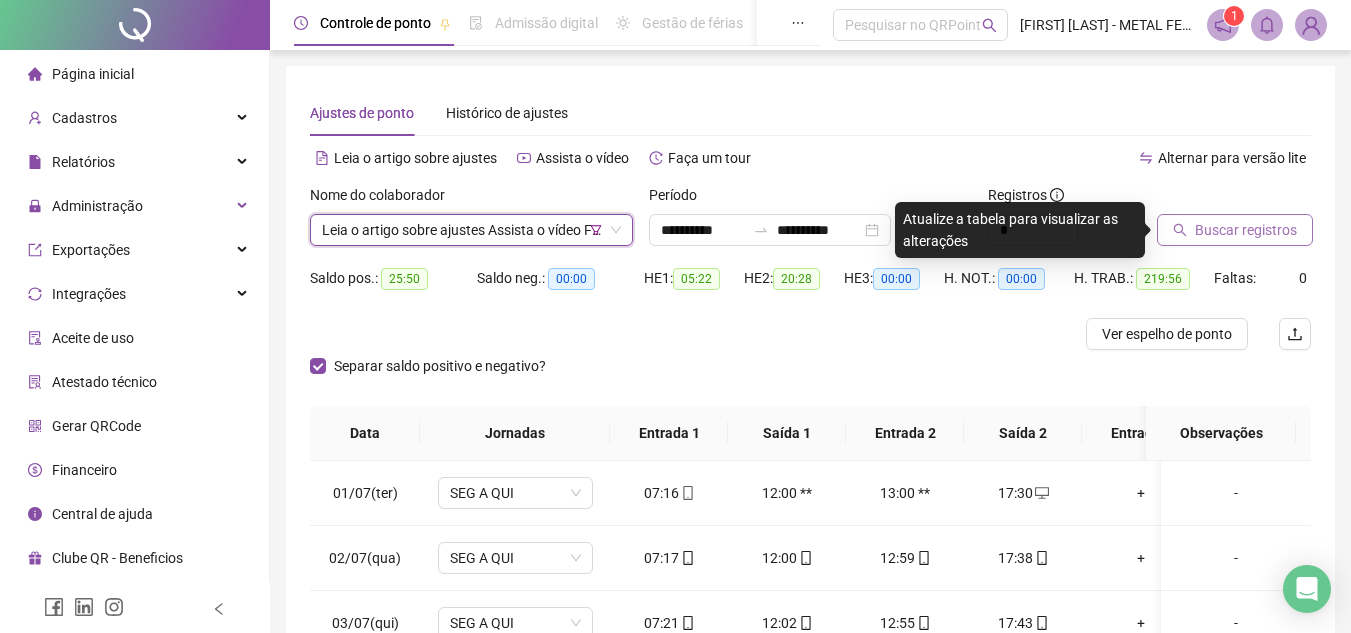 click on "Buscar registros" at bounding box center (1246, 230) 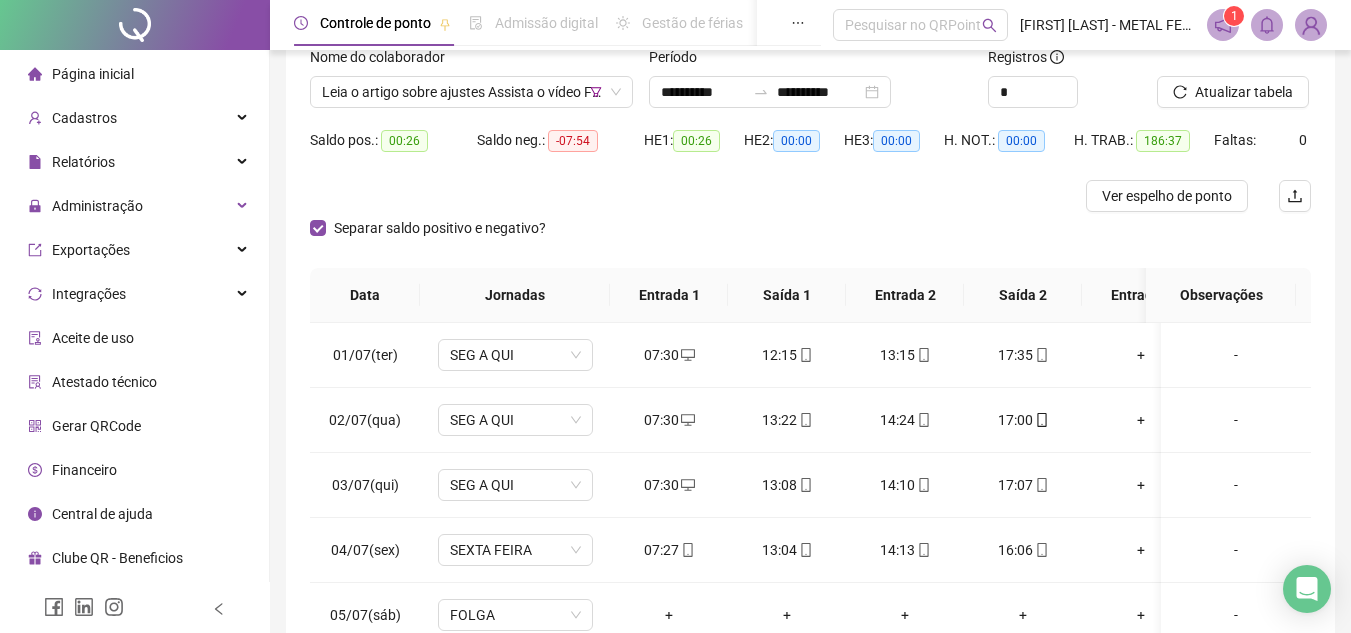 scroll, scrollTop: 365, scrollLeft: 0, axis: vertical 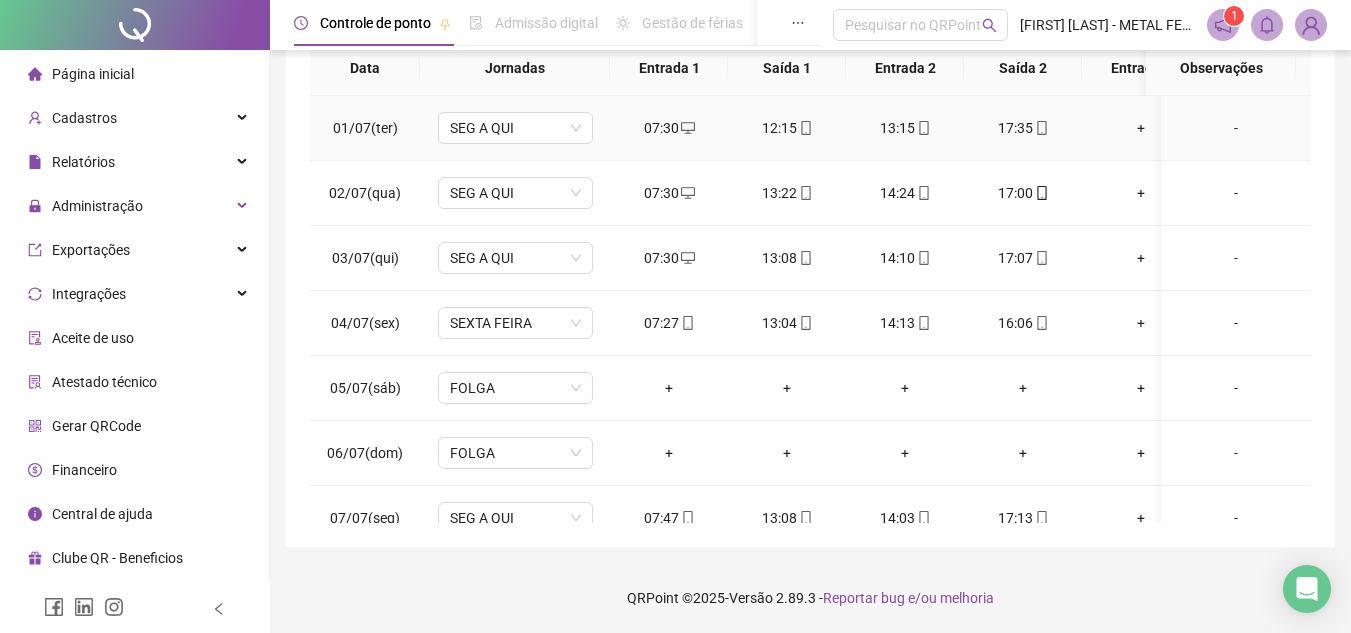 click on "07:30" at bounding box center [669, 128] 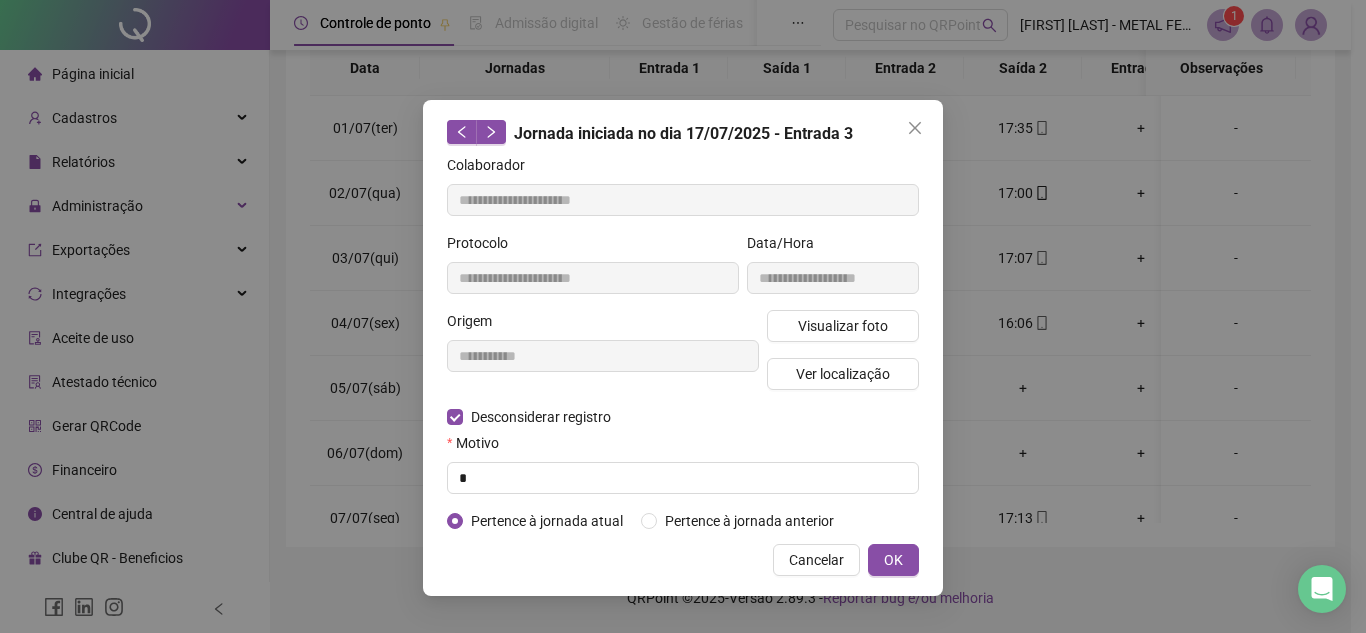 type on "**********" 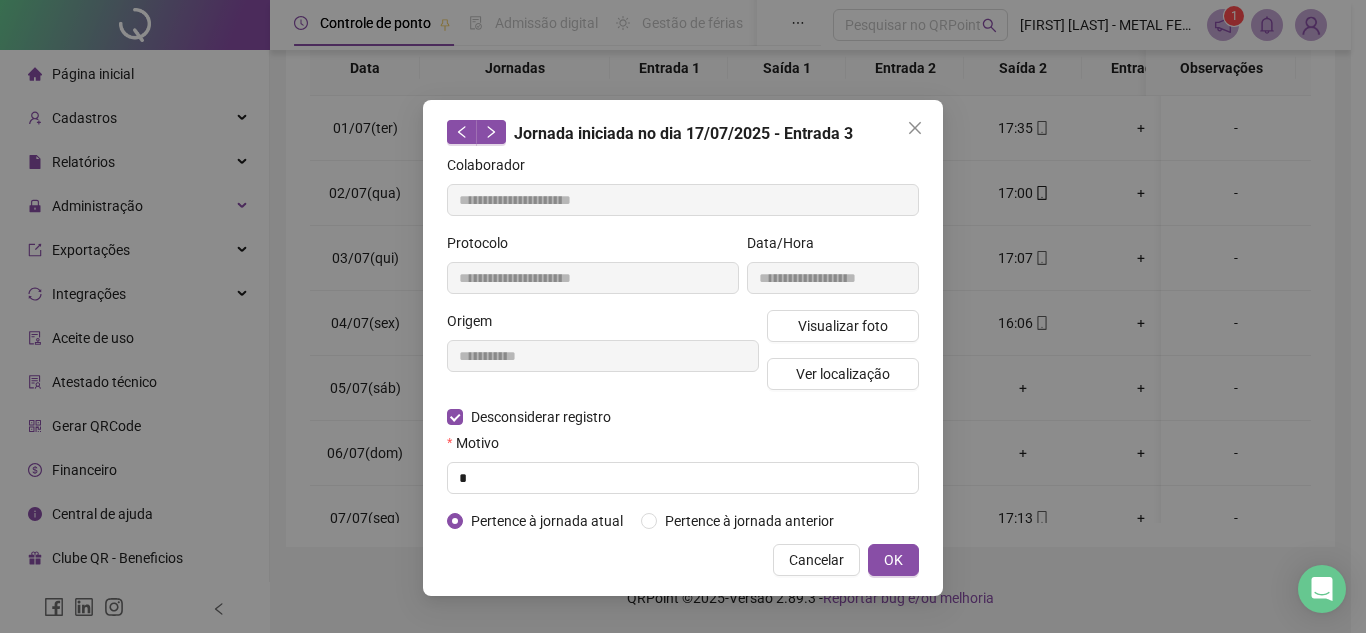 type on "**********" 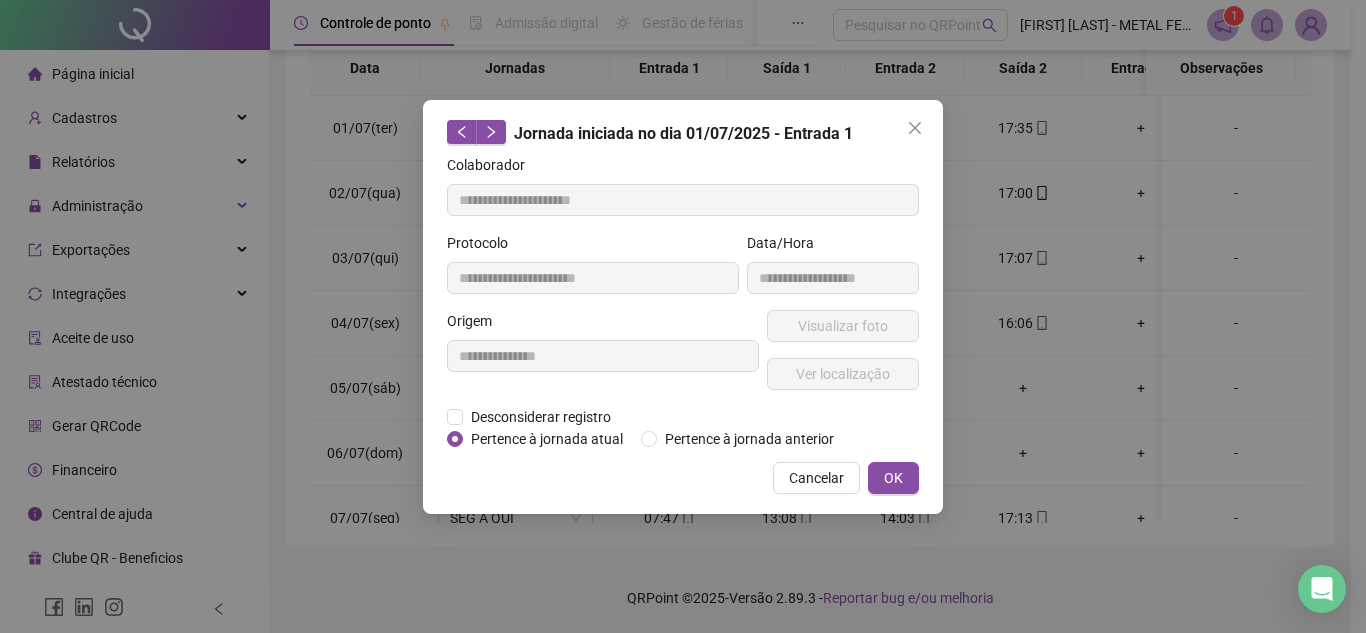 click on "Pertence à jornada atual" at bounding box center (547, 439) 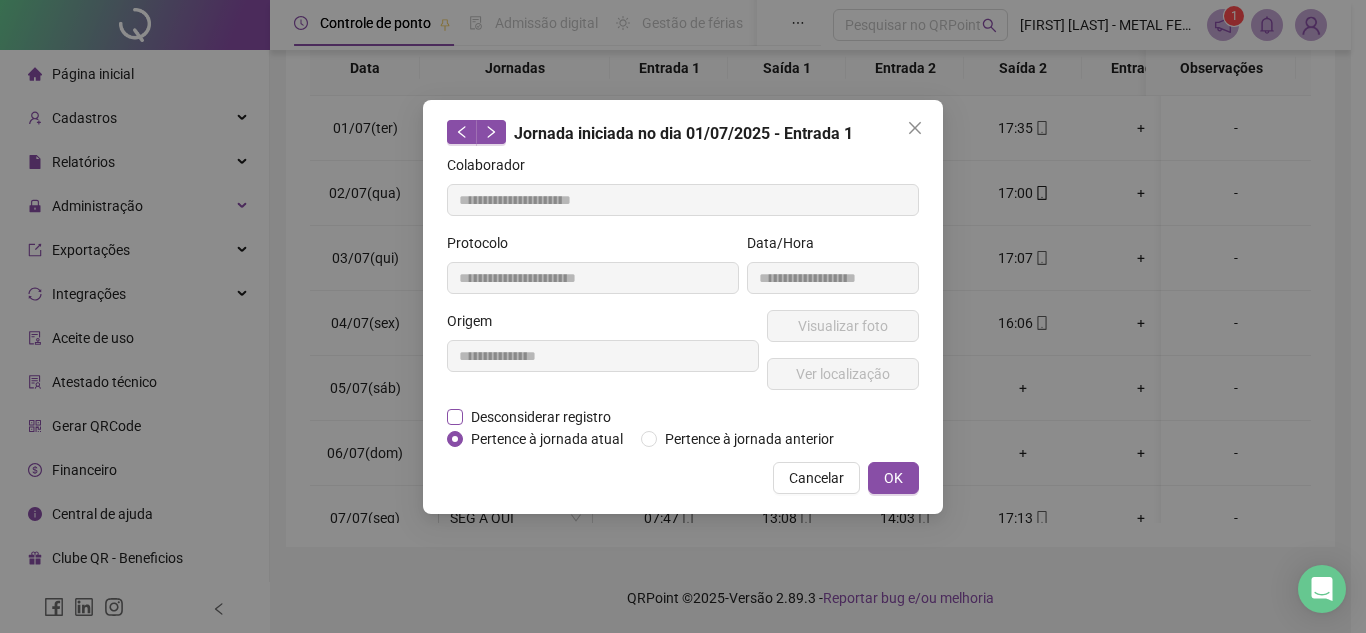click on "Desconsiderar registro" at bounding box center (541, 417) 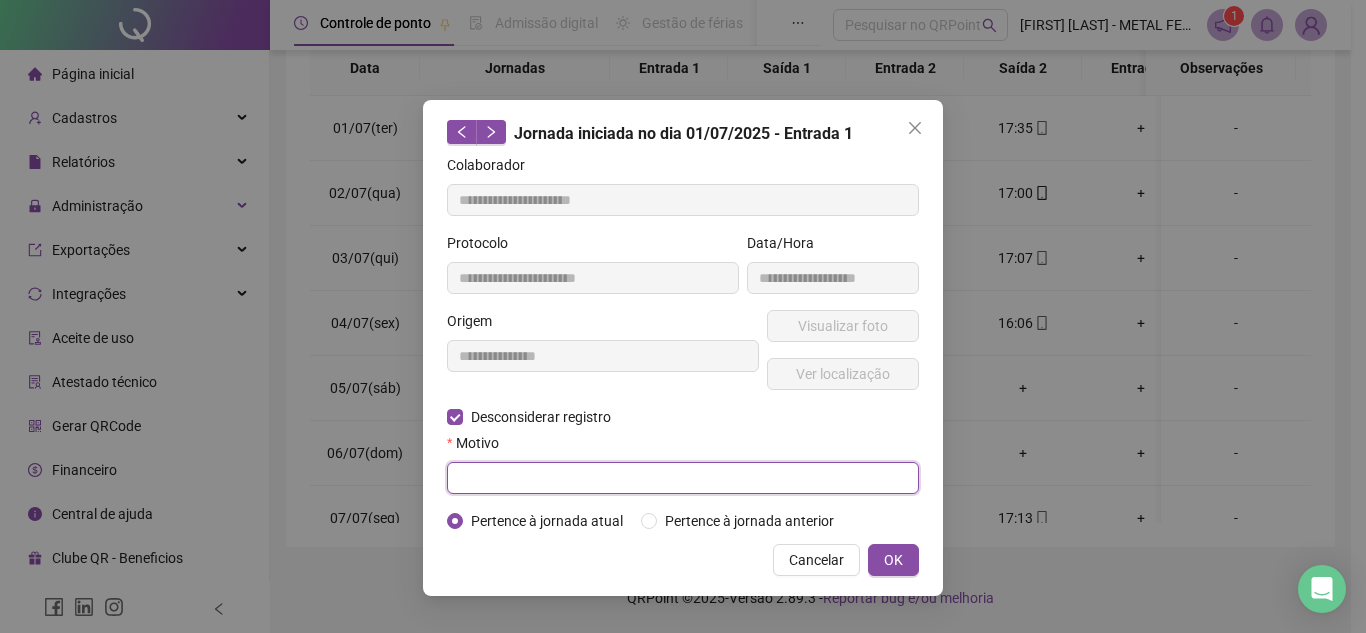 click at bounding box center (683, 478) 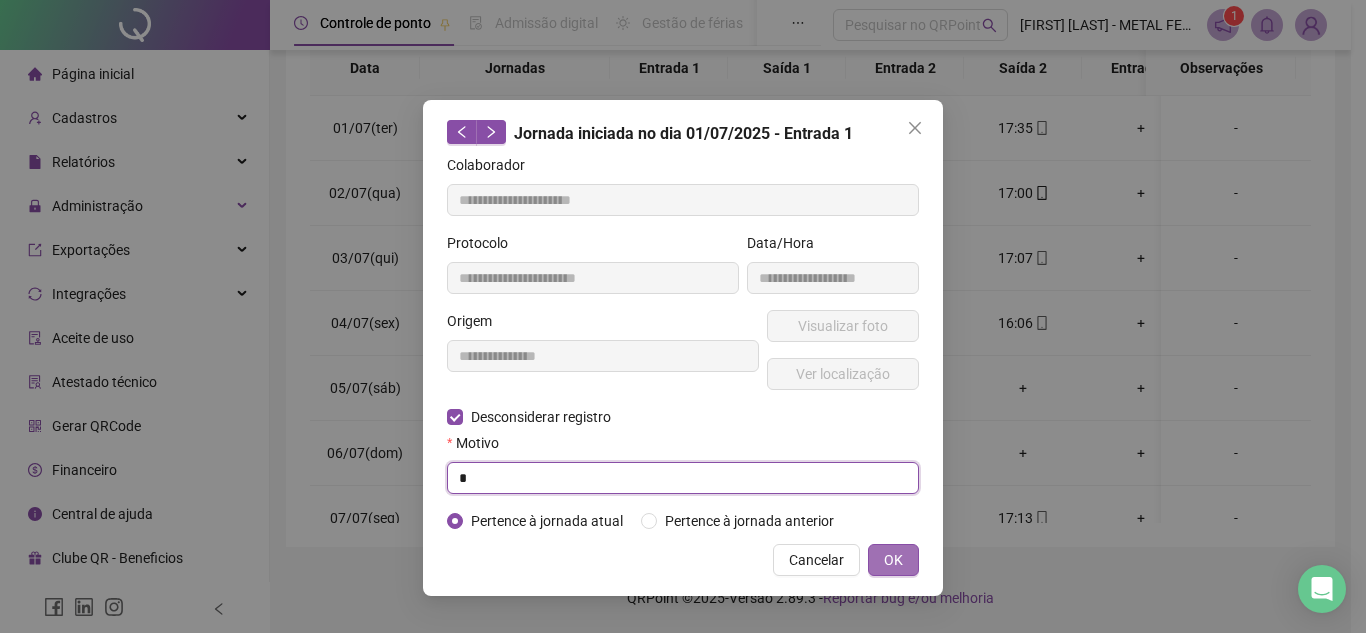 type on "*" 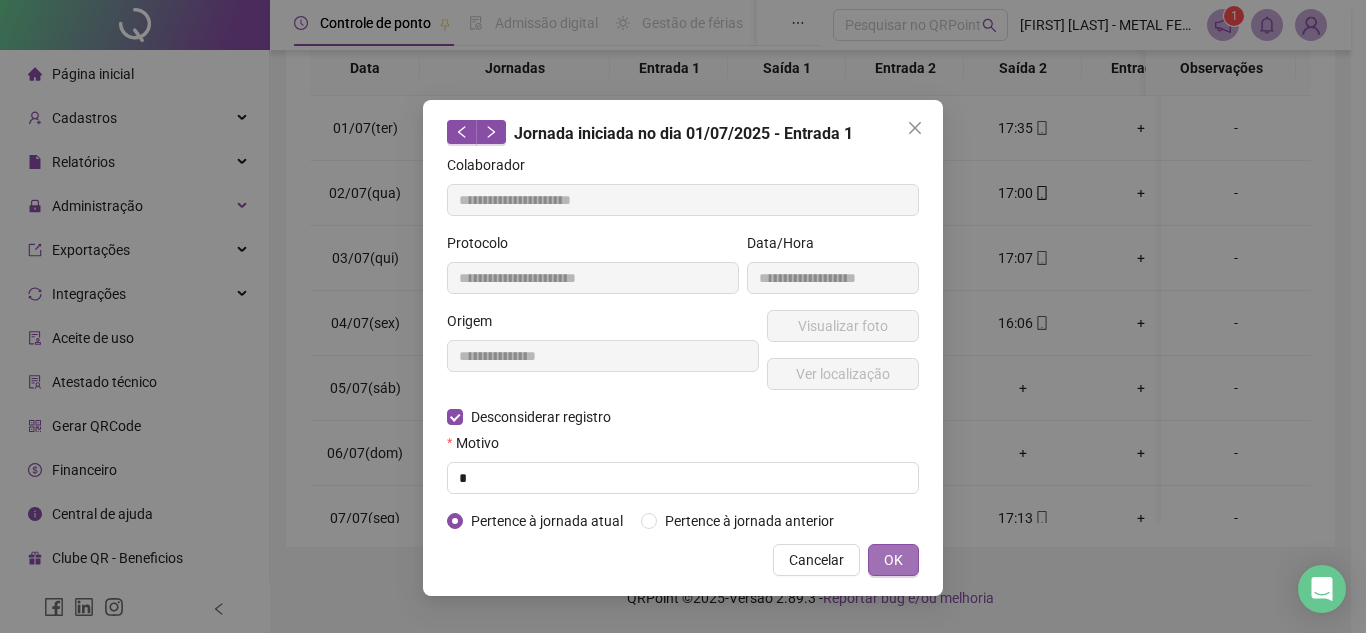 click on "OK" at bounding box center (893, 560) 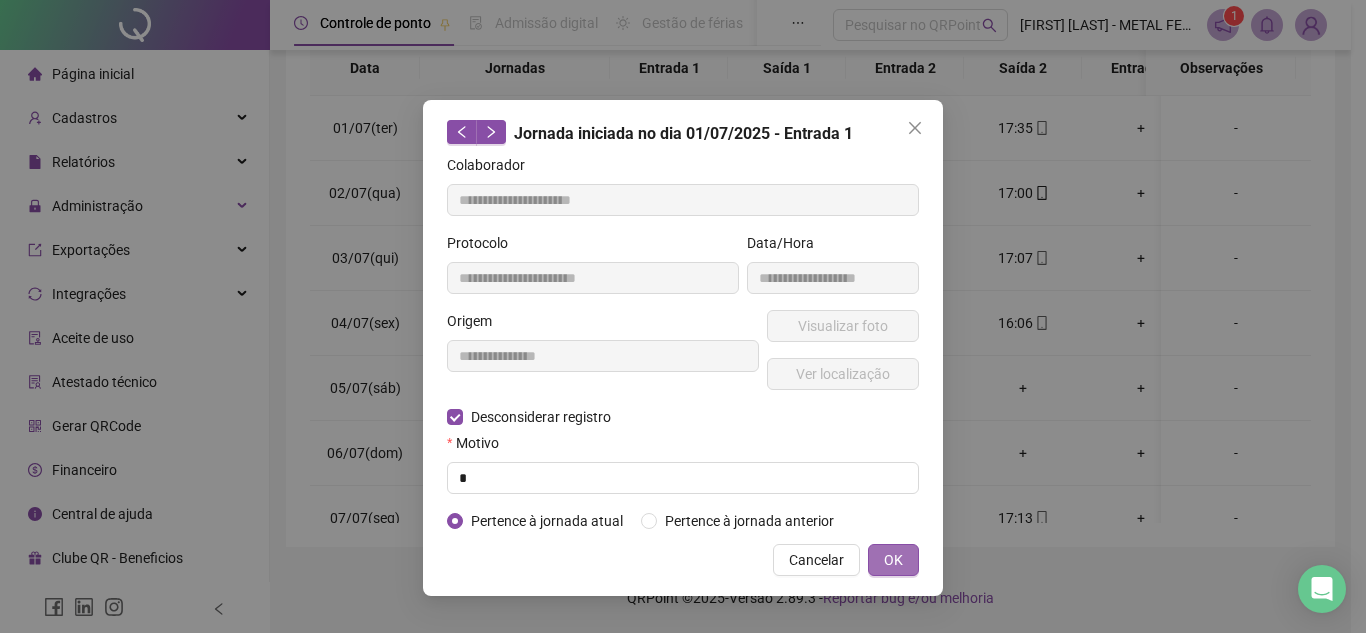 click on "**********" at bounding box center [683, 316] 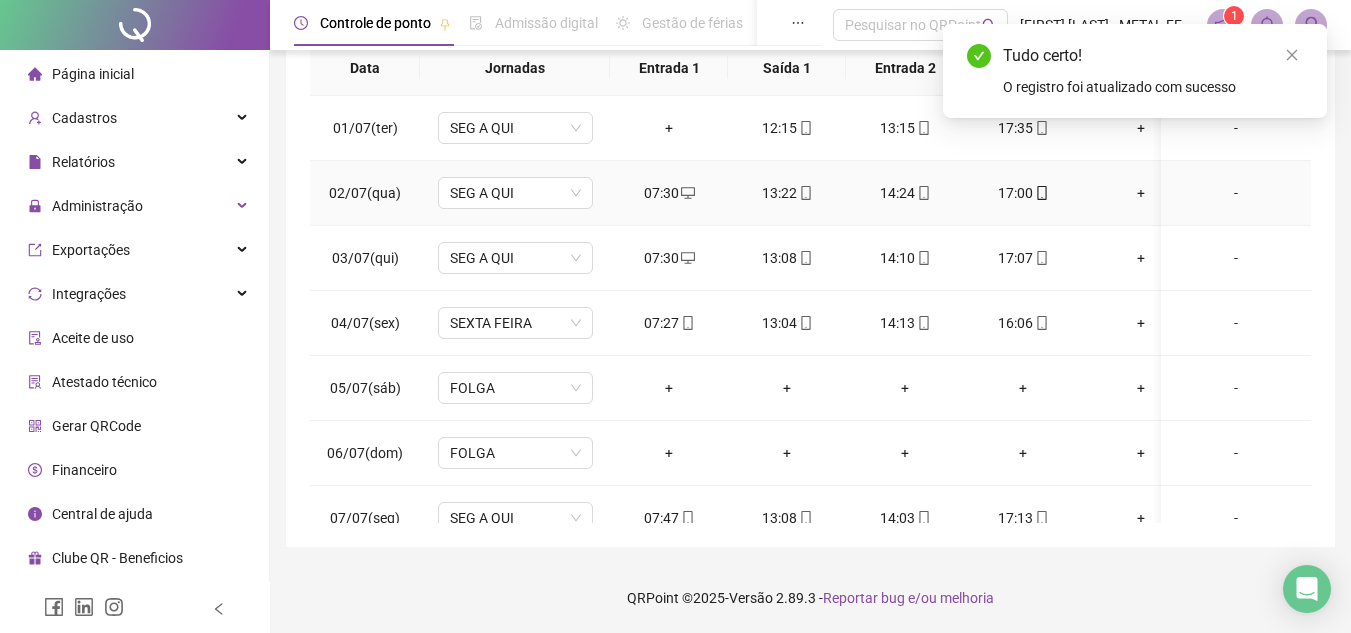 click on "07:30" at bounding box center (669, 193) 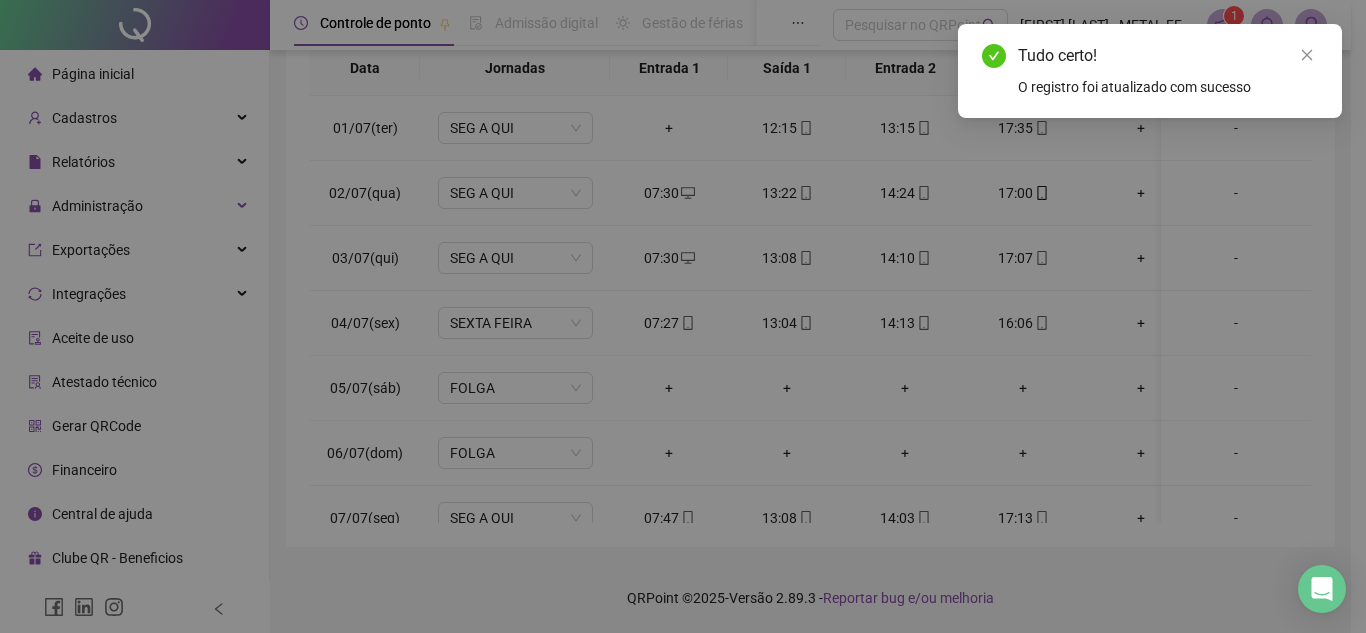 type on "**********" 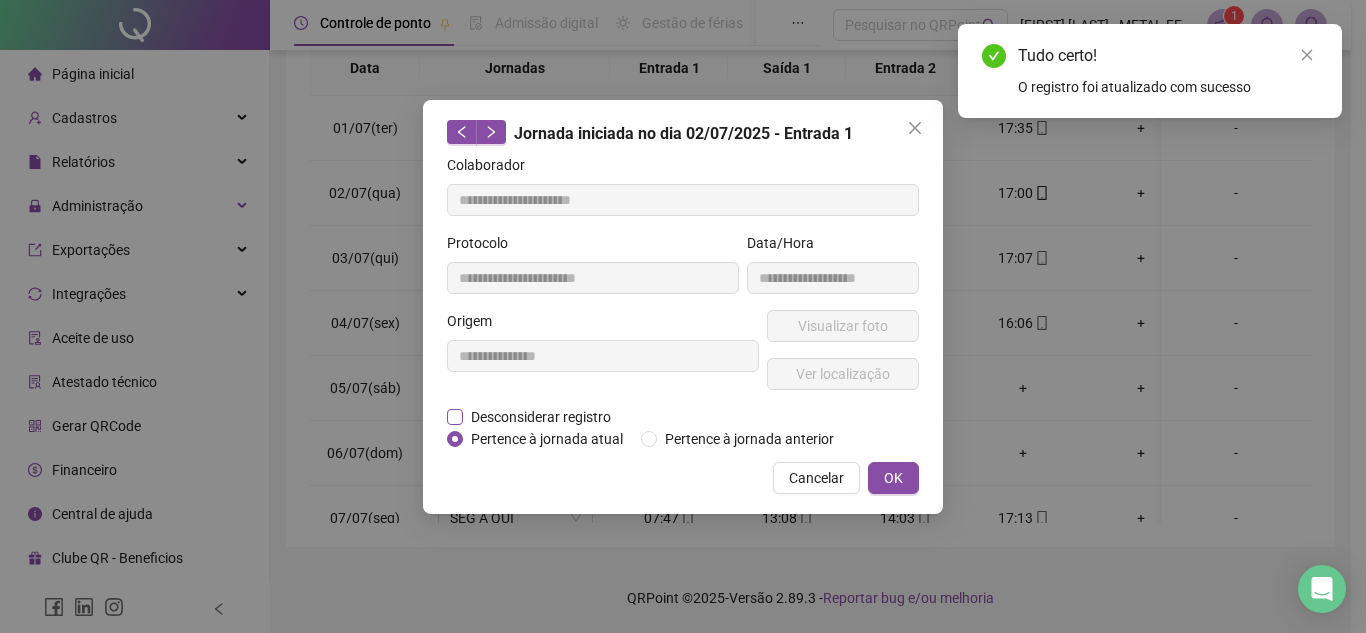click on "Desconsiderar registro" at bounding box center [541, 417] 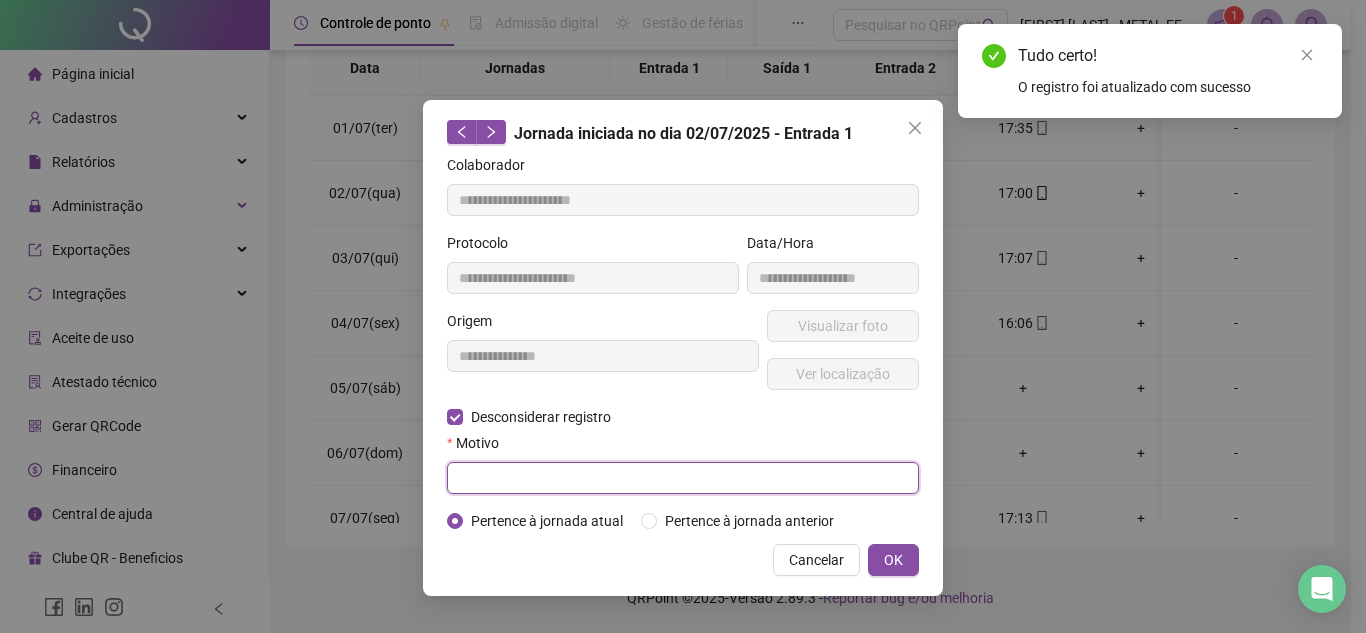 click at bounding box center [683, 478] 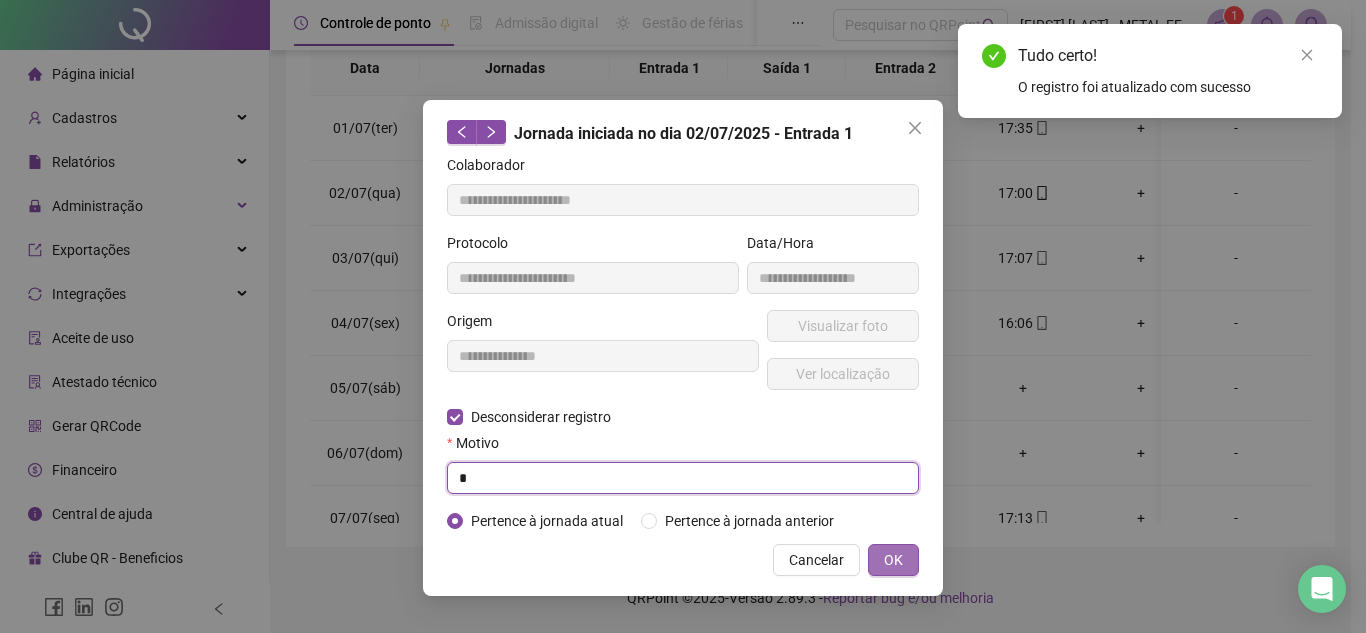 type on "*" 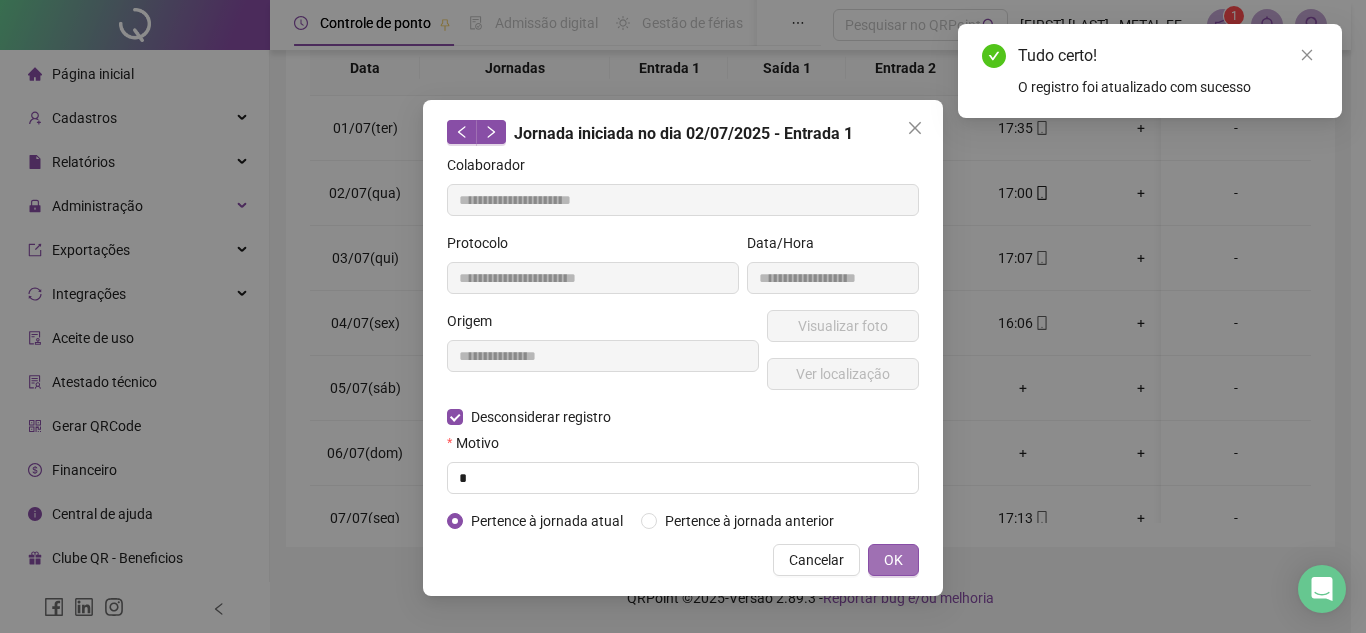 click on "OK" at bounding box center (893, 560) 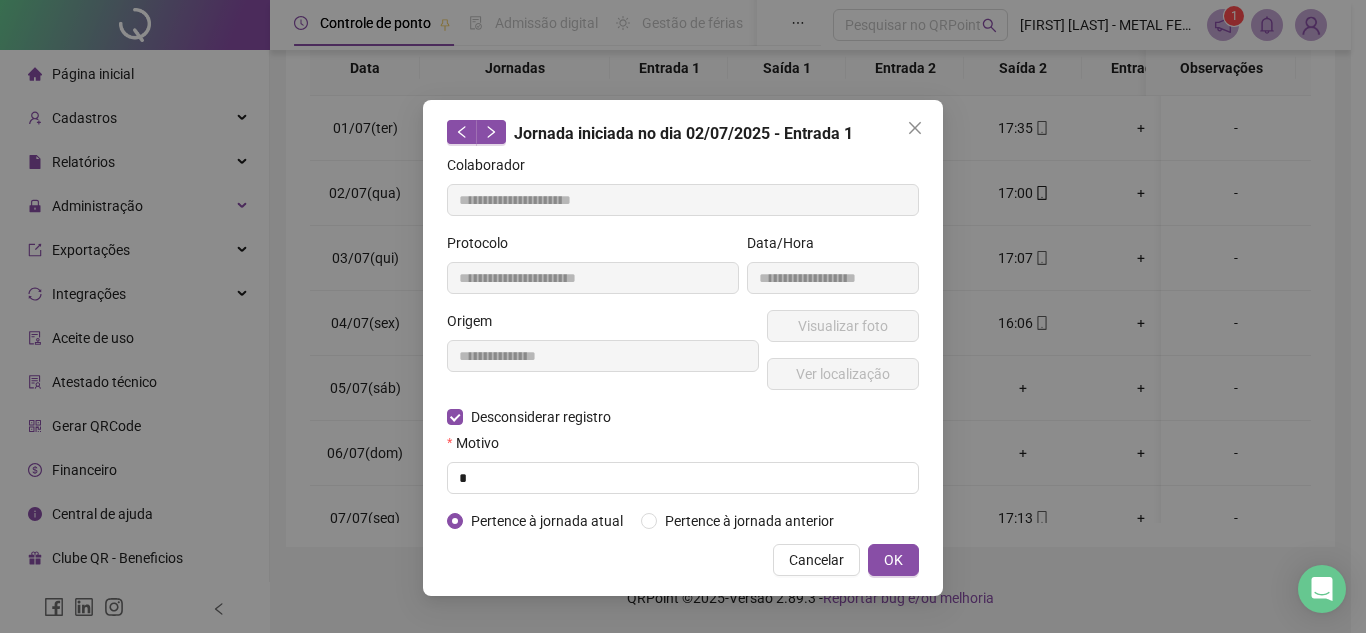 click on "**********" at bounding box center (683, 316) 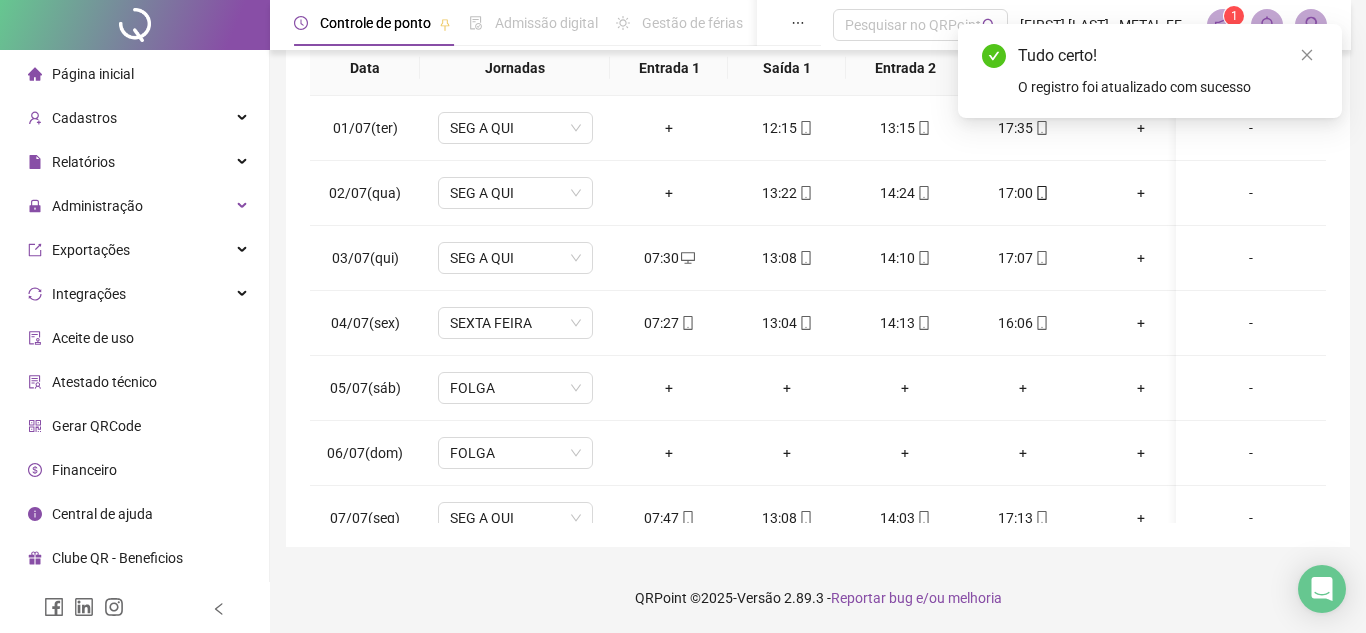 drag, startPoint x: 899, startPoint y: 556, endPoint x: 806, endPoint y: 454, distance: 138.03261 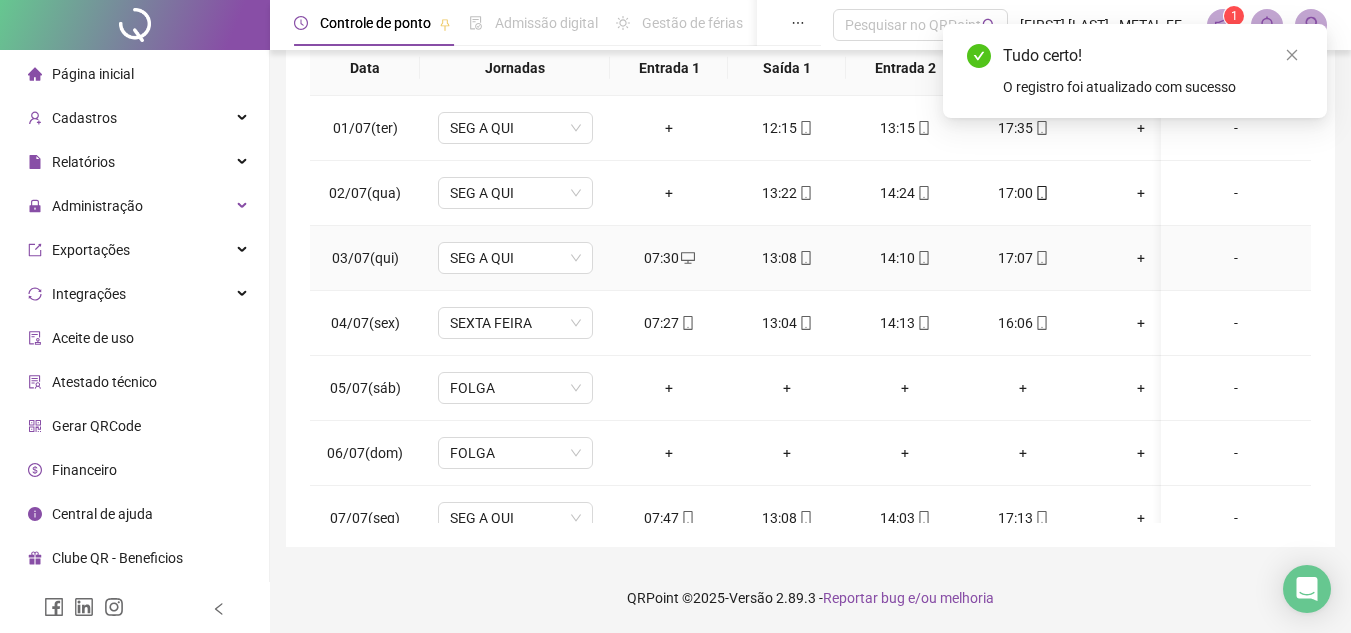 click on "07:30" at bounding box center (669, 258) 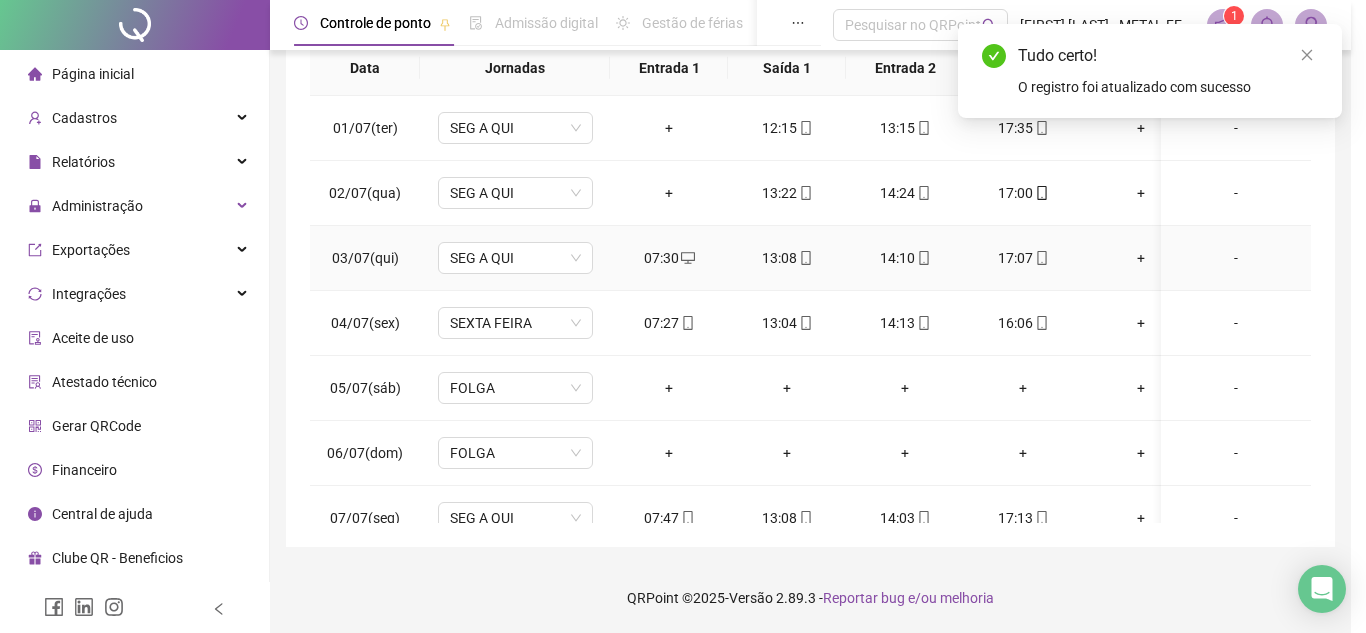 type on "**********" 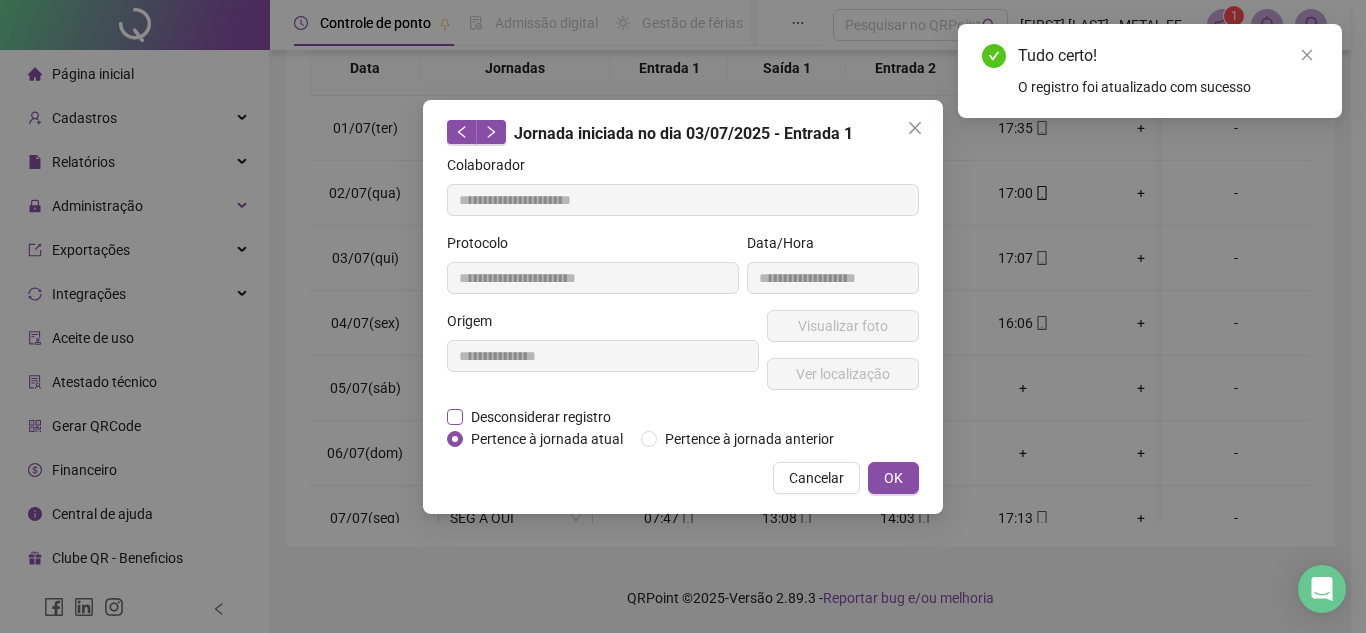 click on "Desconsiderar registro" at bounding box center (541, 417) 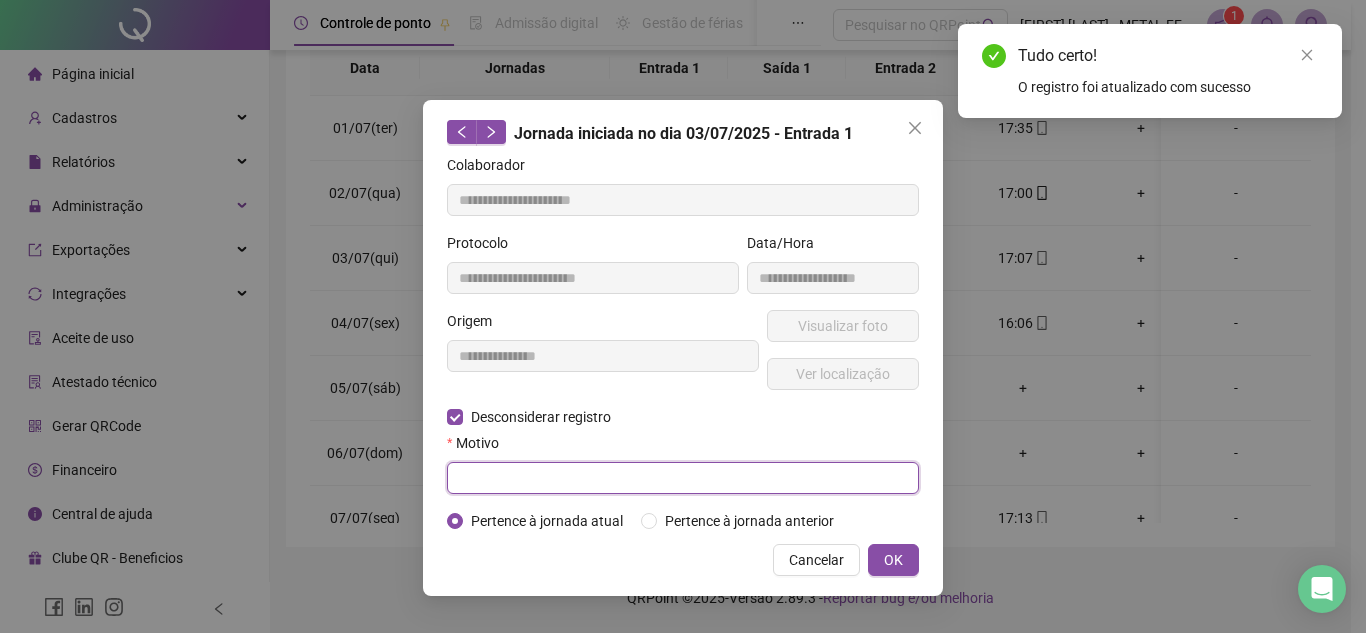 click at bounding box center [683, 478] 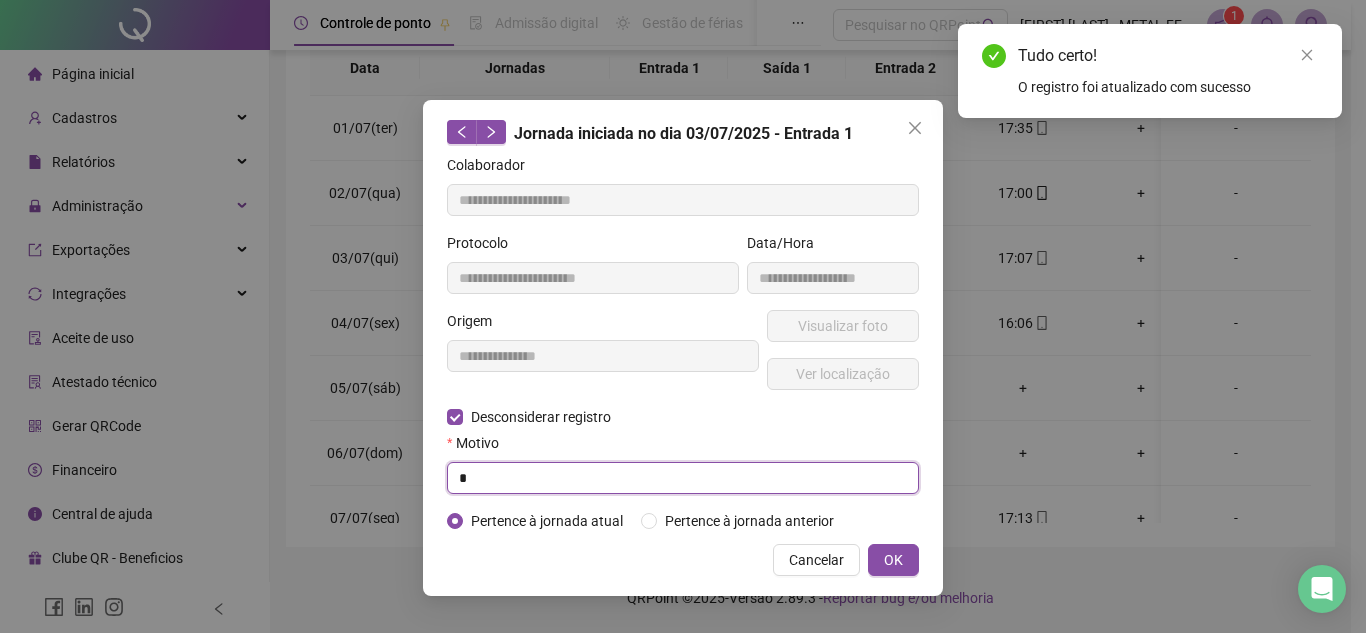 type on "*" 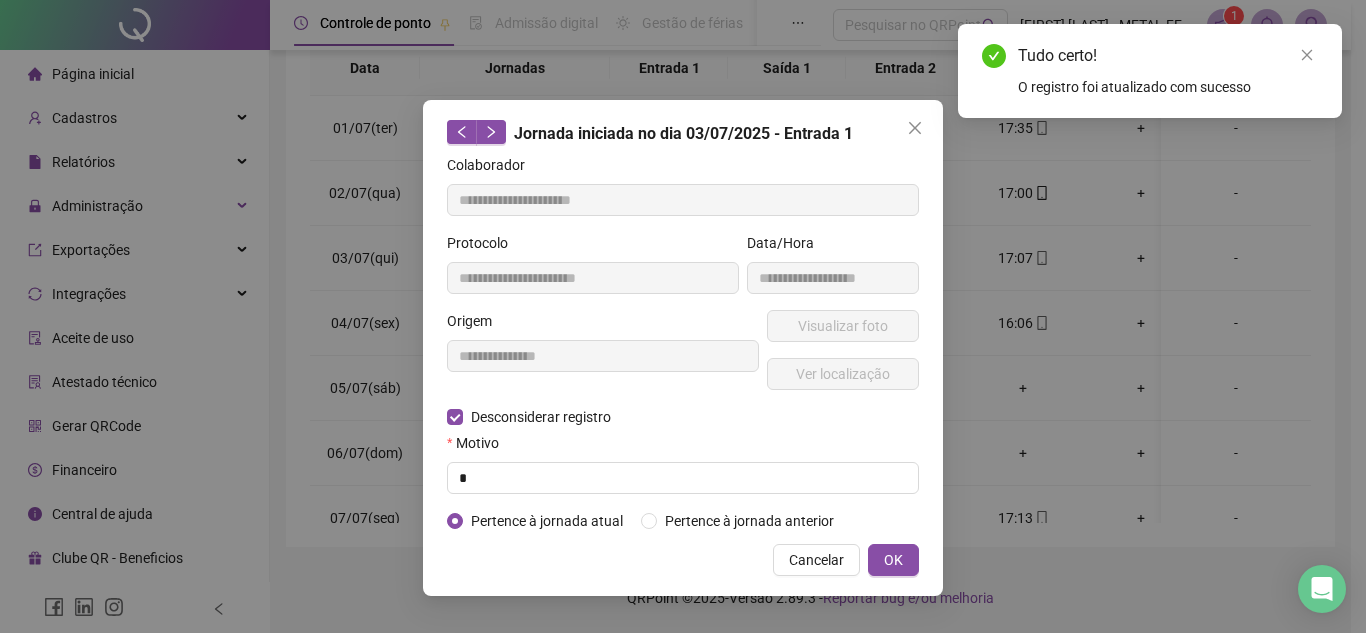 click on "Cancelar OK" at bounding box center [683, 560] 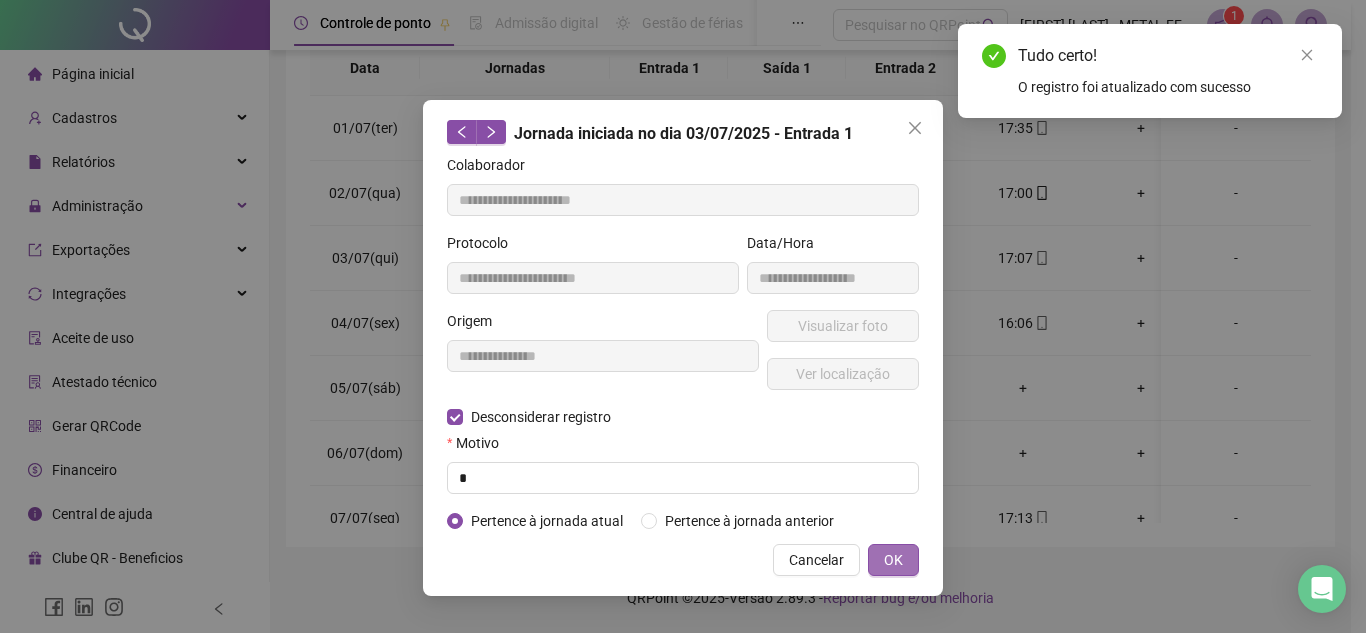 click on "OK" at bounding box center (893, 560) 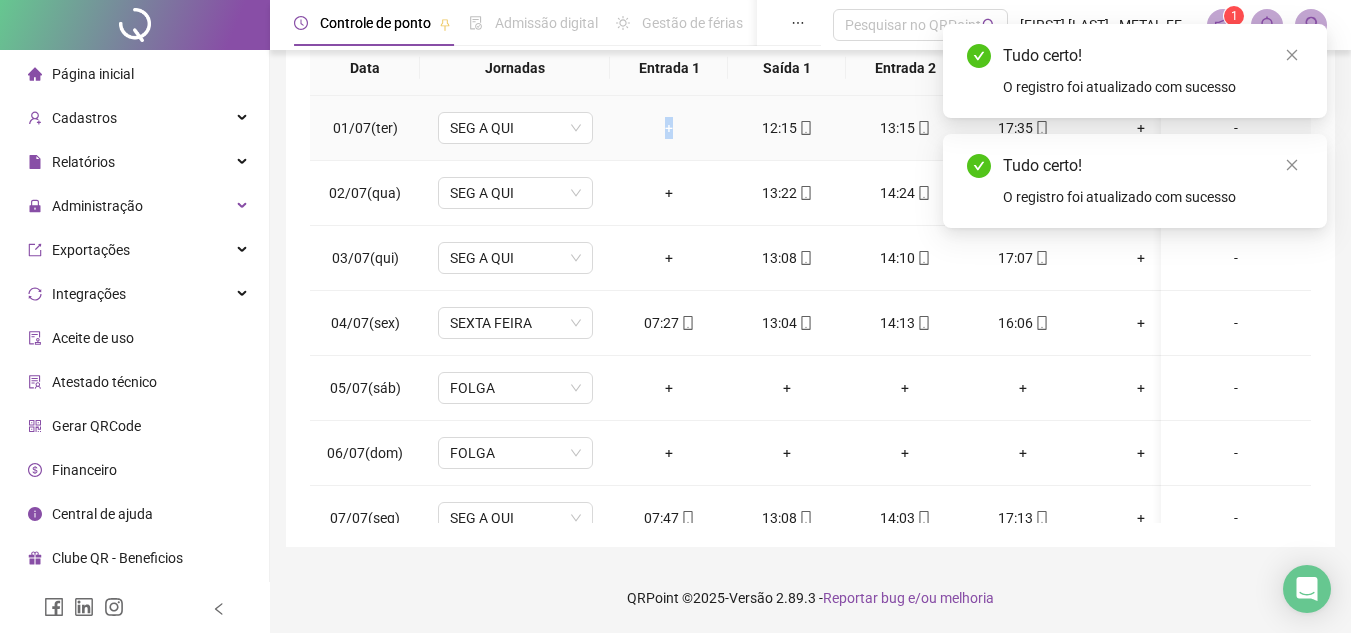 click on "+" at bounding box center [669, 128] 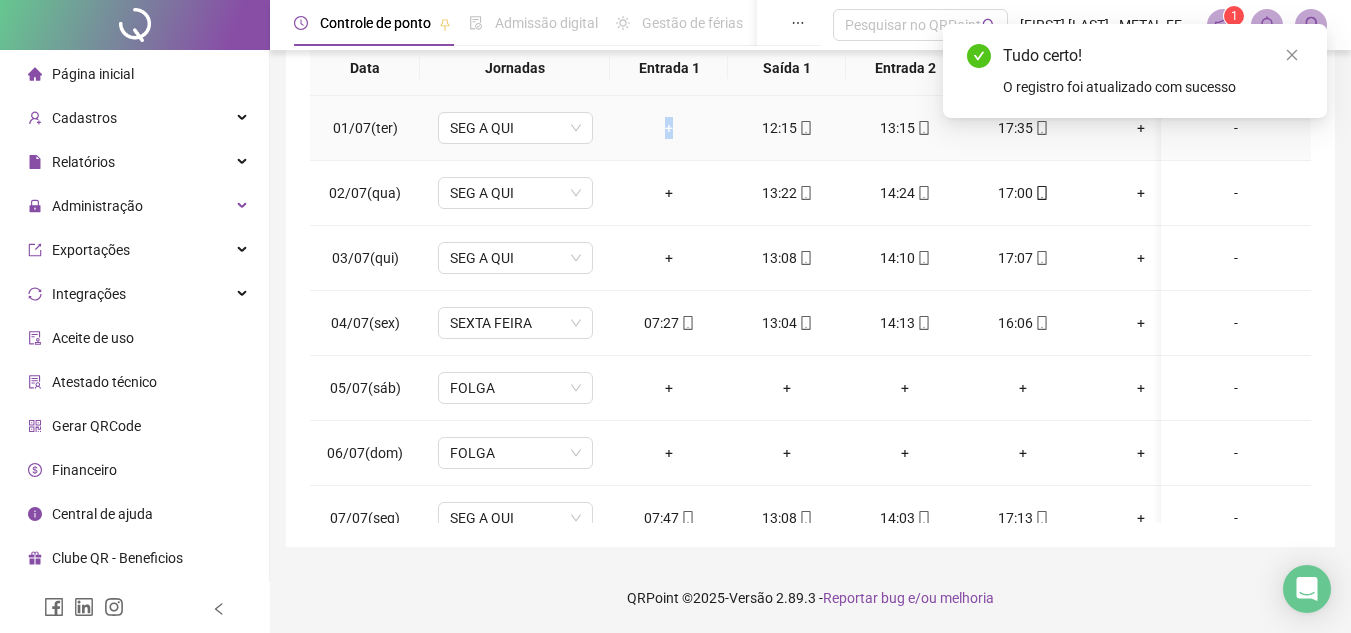 click on "+" at bounding box center (669, 128) 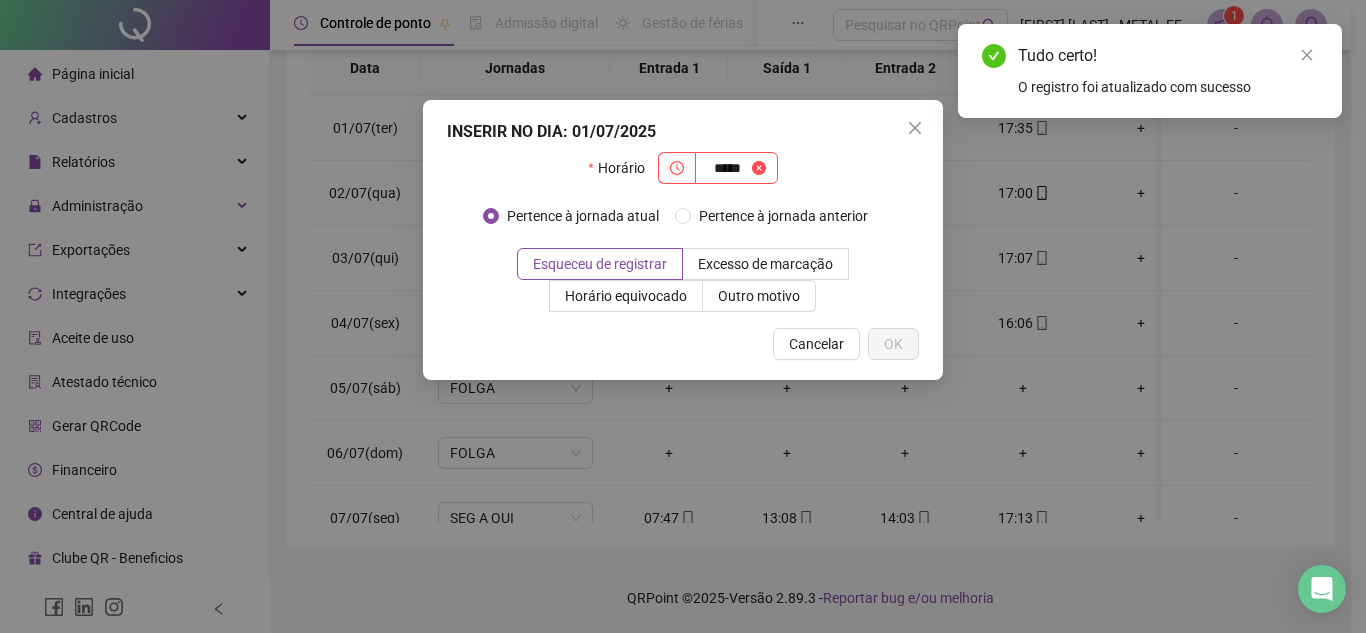 type on "*****" 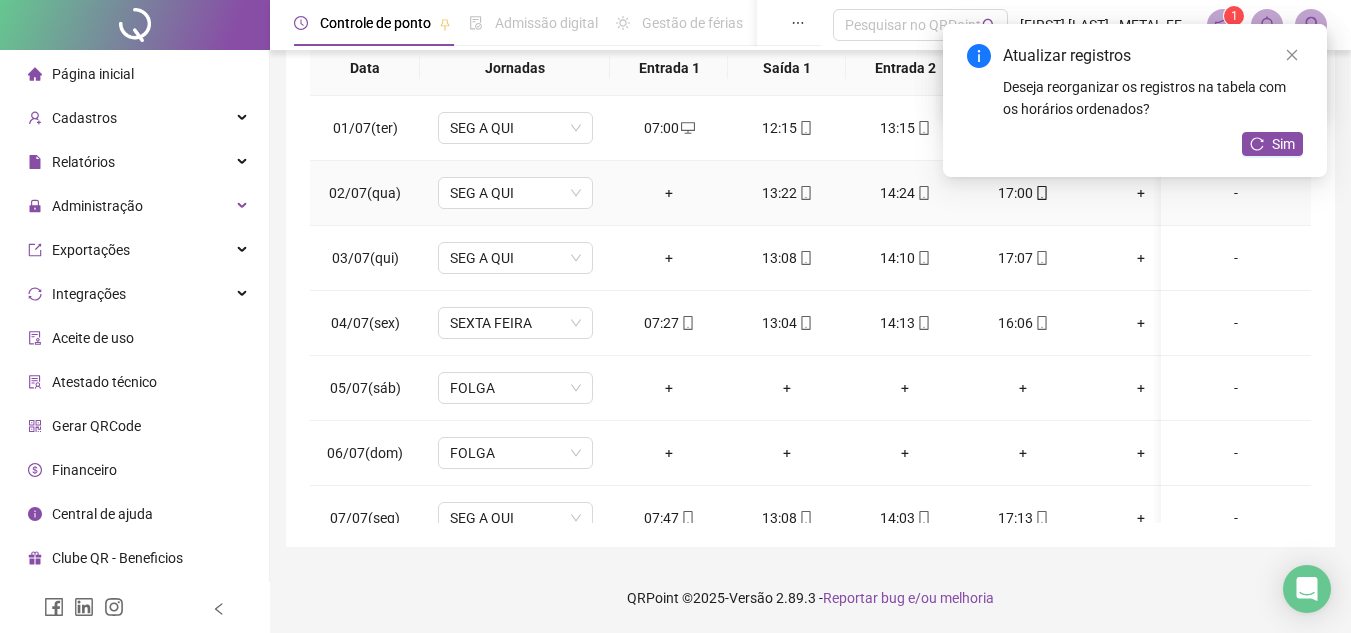 click on "+" at bounding box center [669, 193] 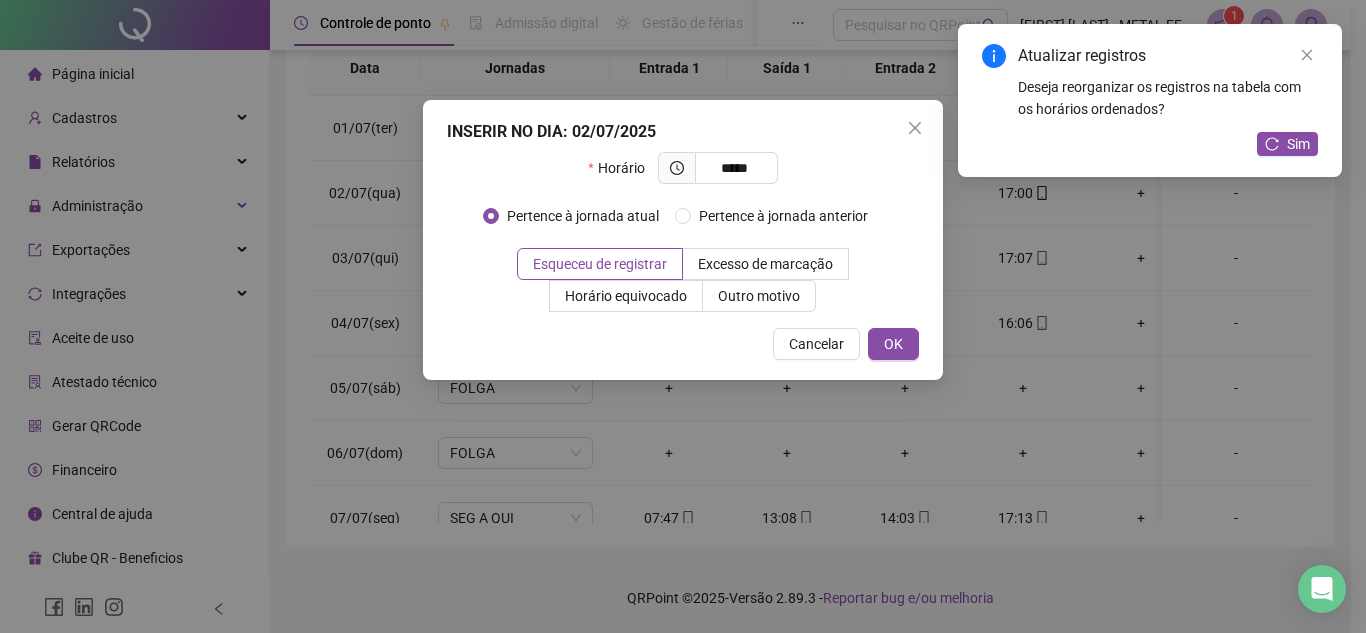 type on "*****" 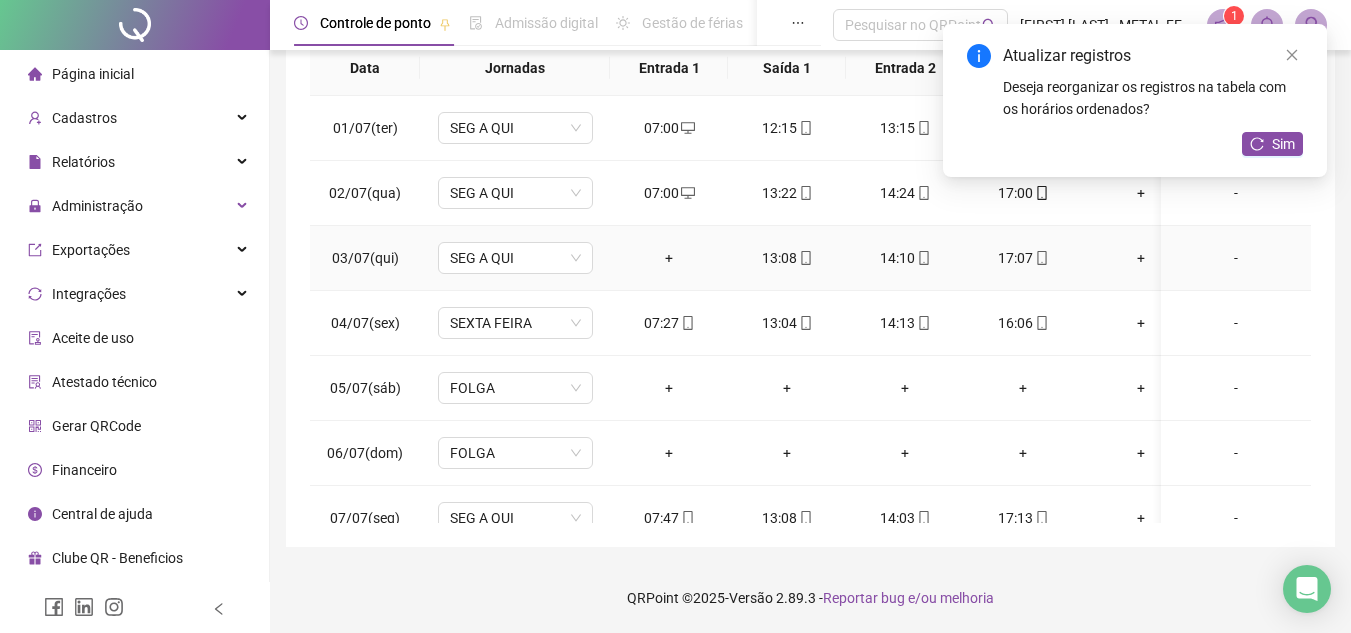 click on "+" at bounding box center [669, 258] 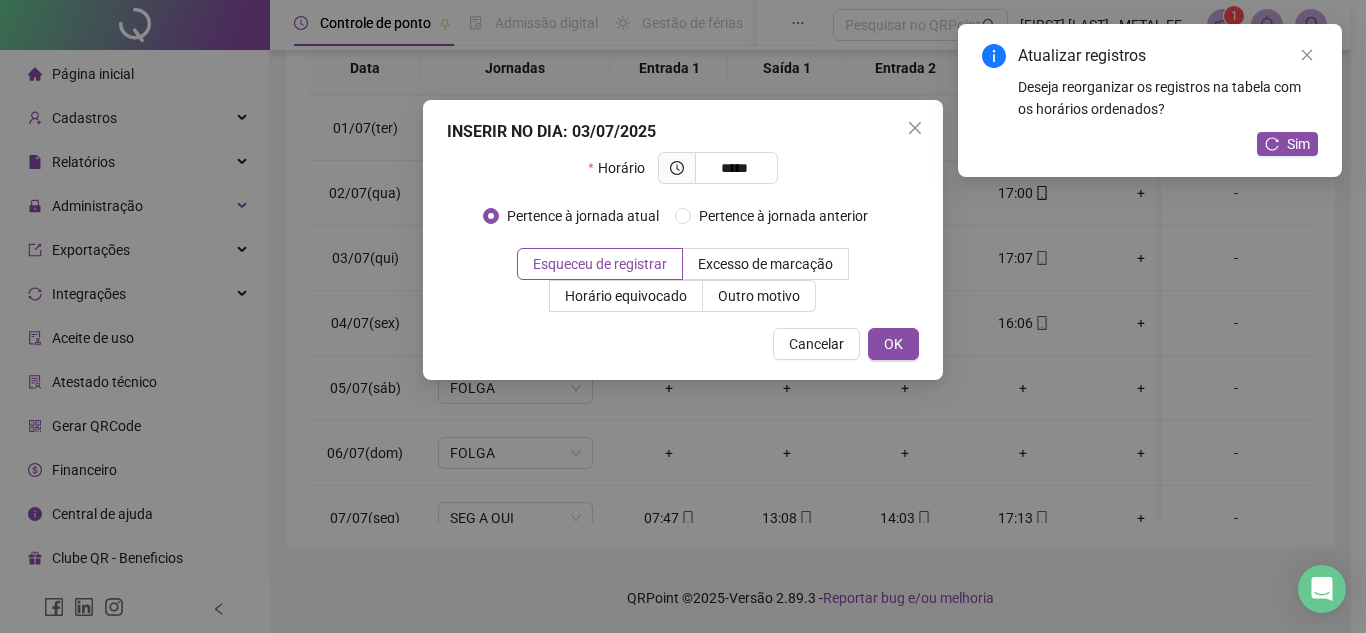 type on "*****" 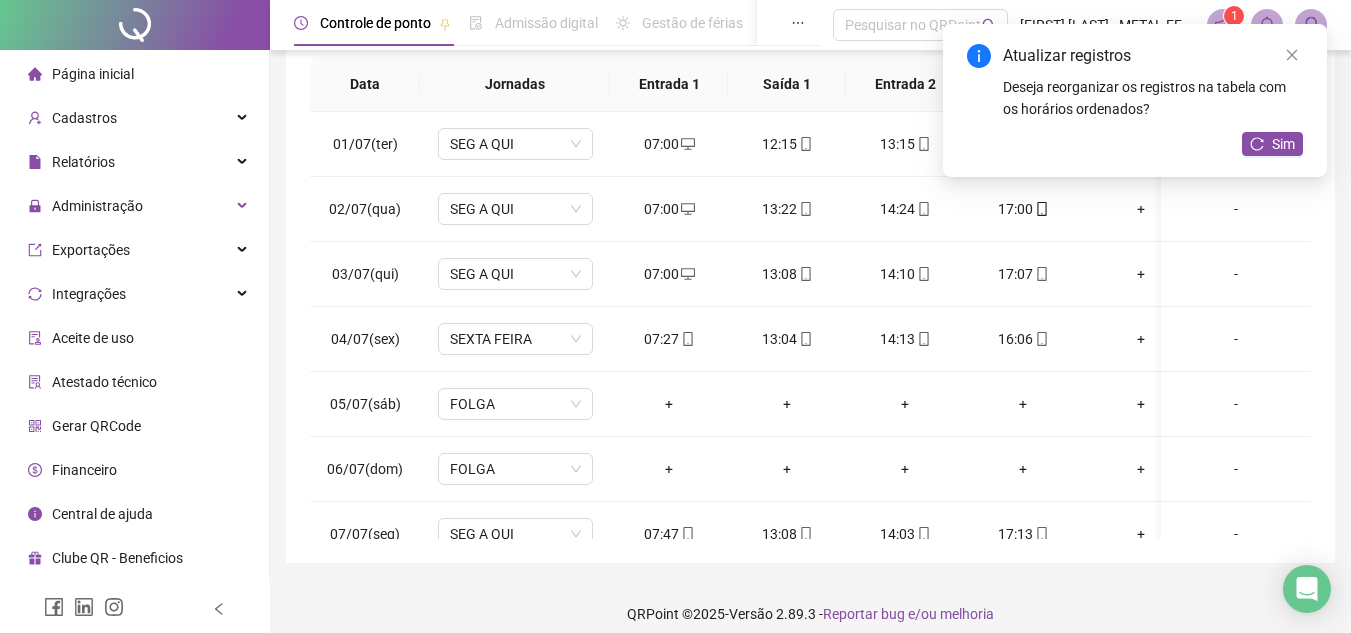 scroll, scrollTop: 0, scrollLeft: 0, axis: both 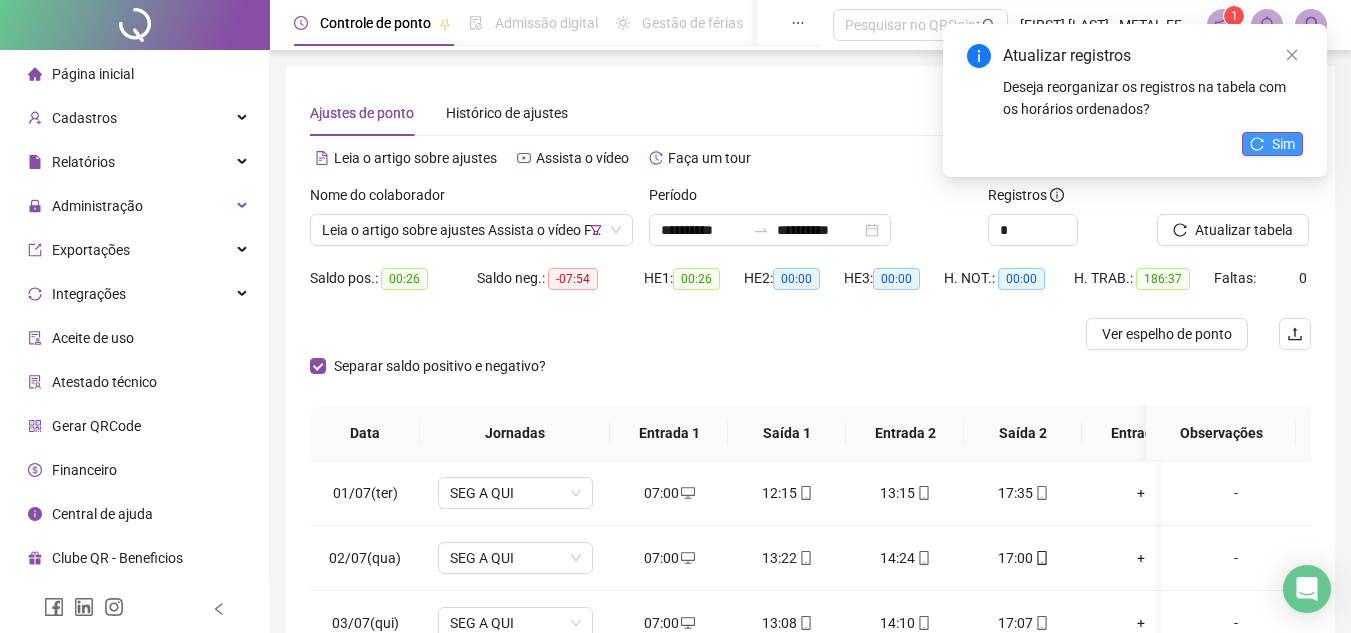 click on "Sim" at bounding box center [1283, 144] 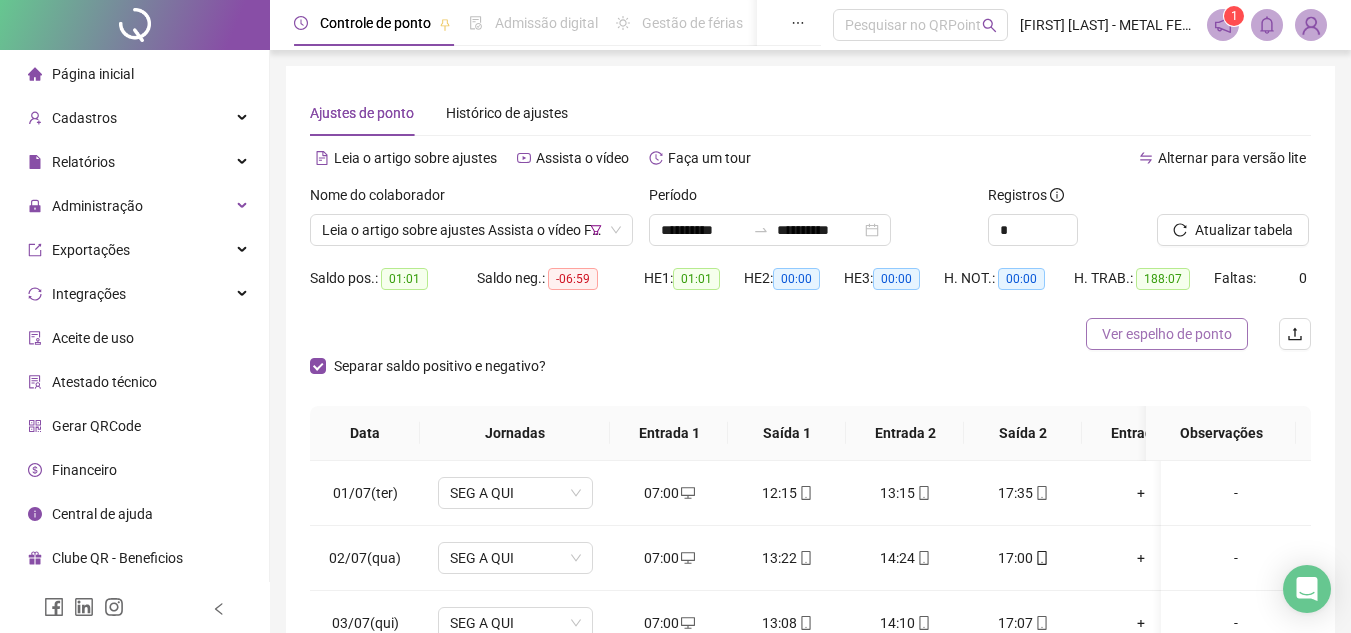 click on "Ver espelho de ponto" at bounding box center (1167, 334) 